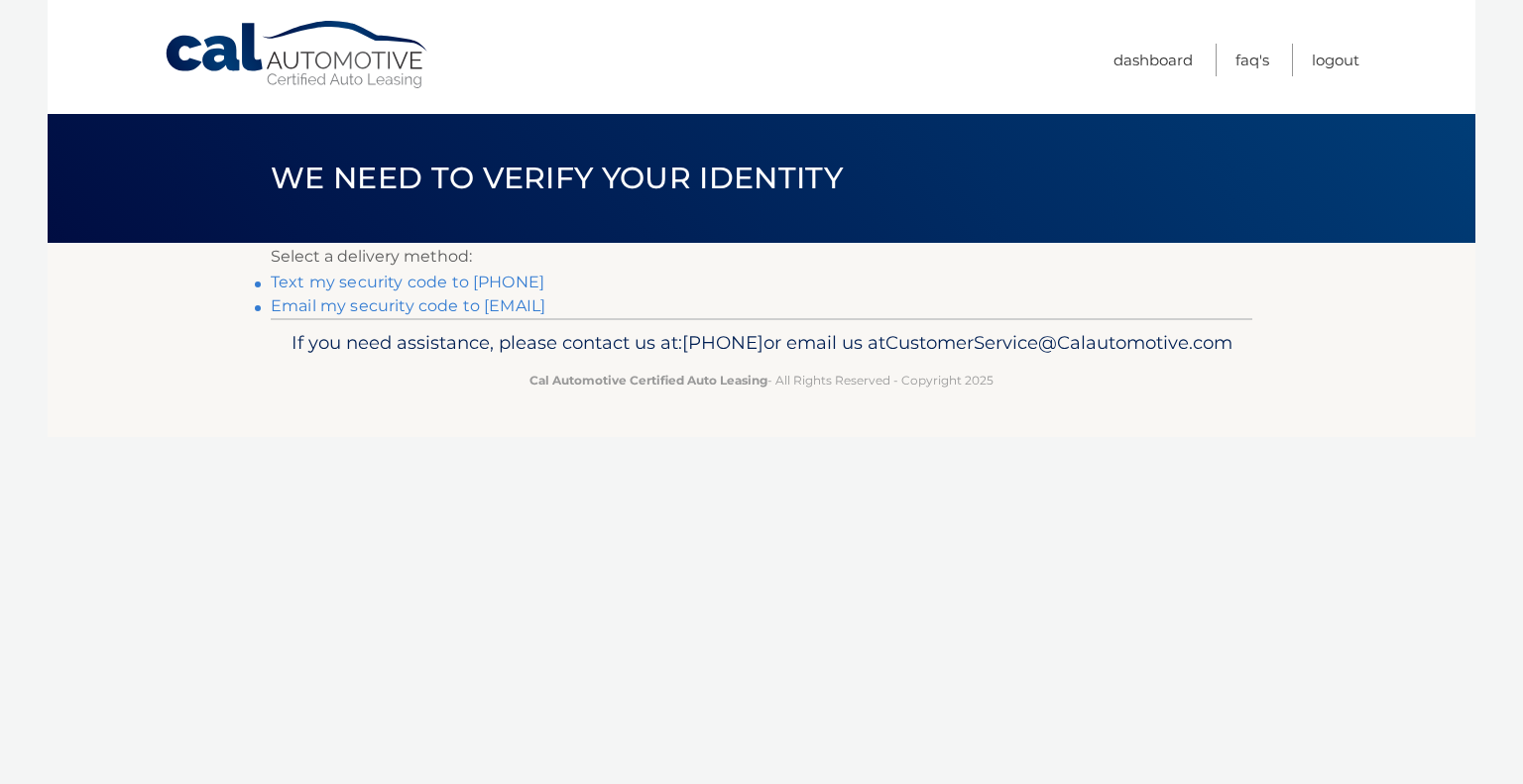 scroll, scrollTop: 0, scrollLeft: 0, axis: both 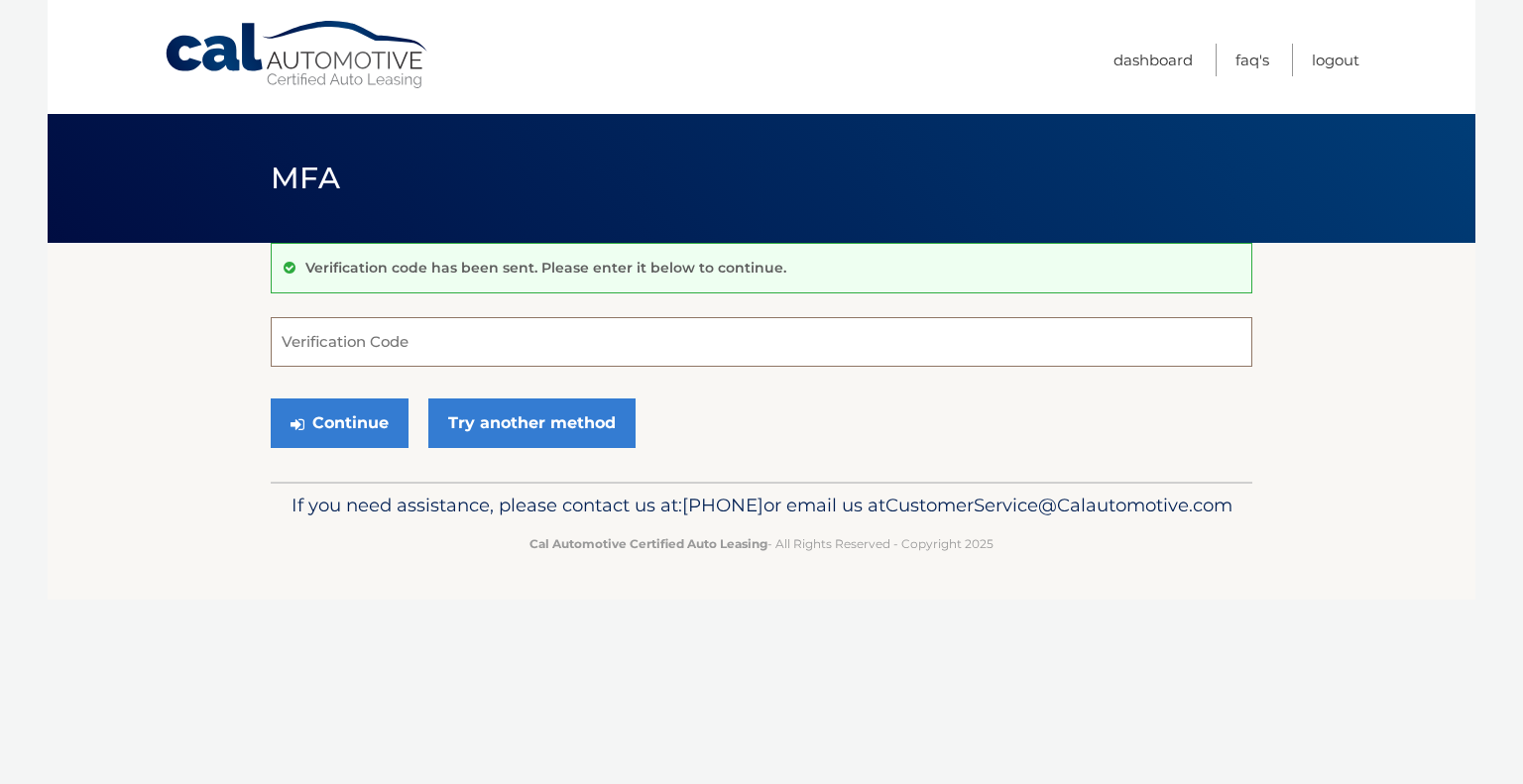 click on "Verification Code" at bounding box center [762, 342] 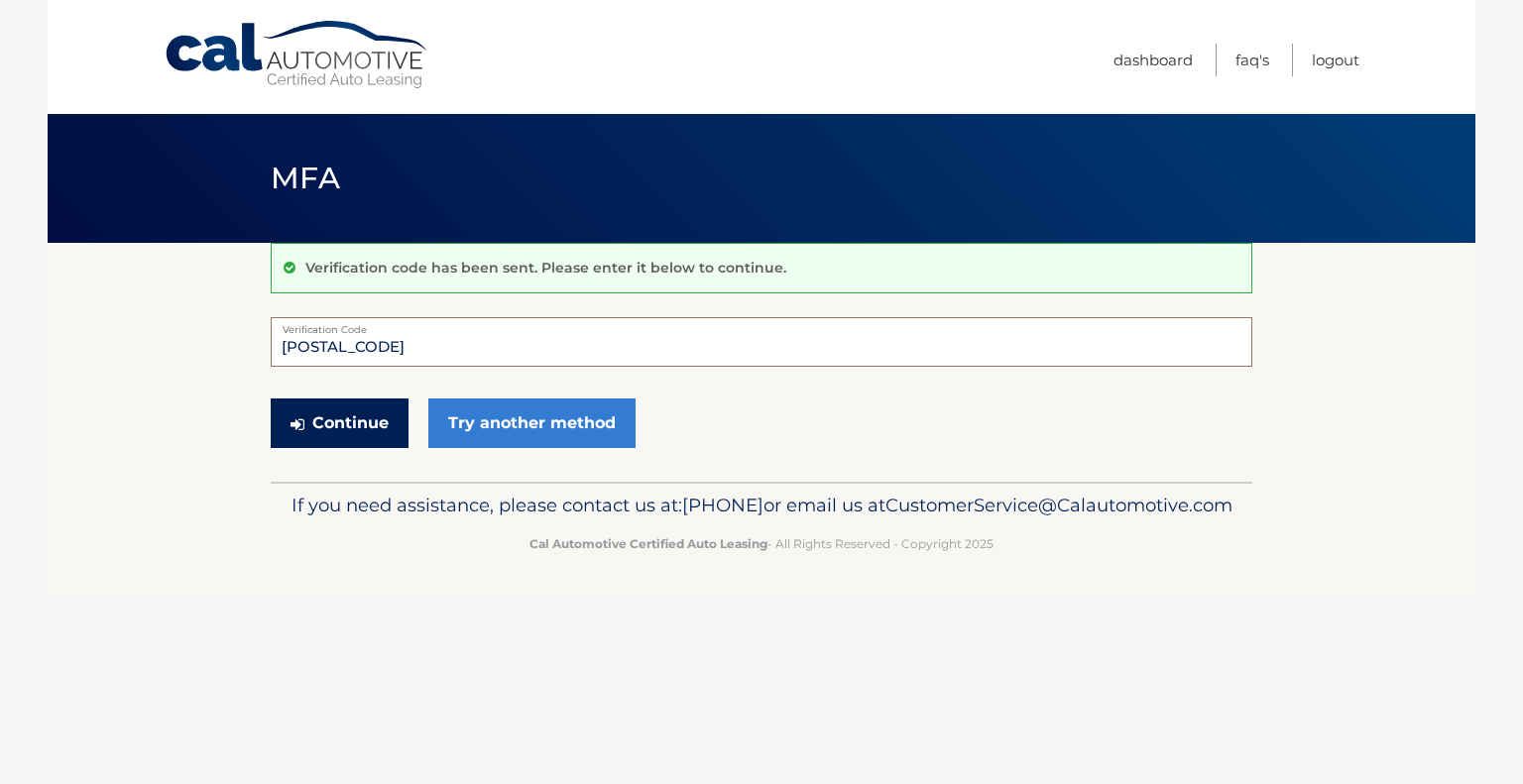 type on "983871" 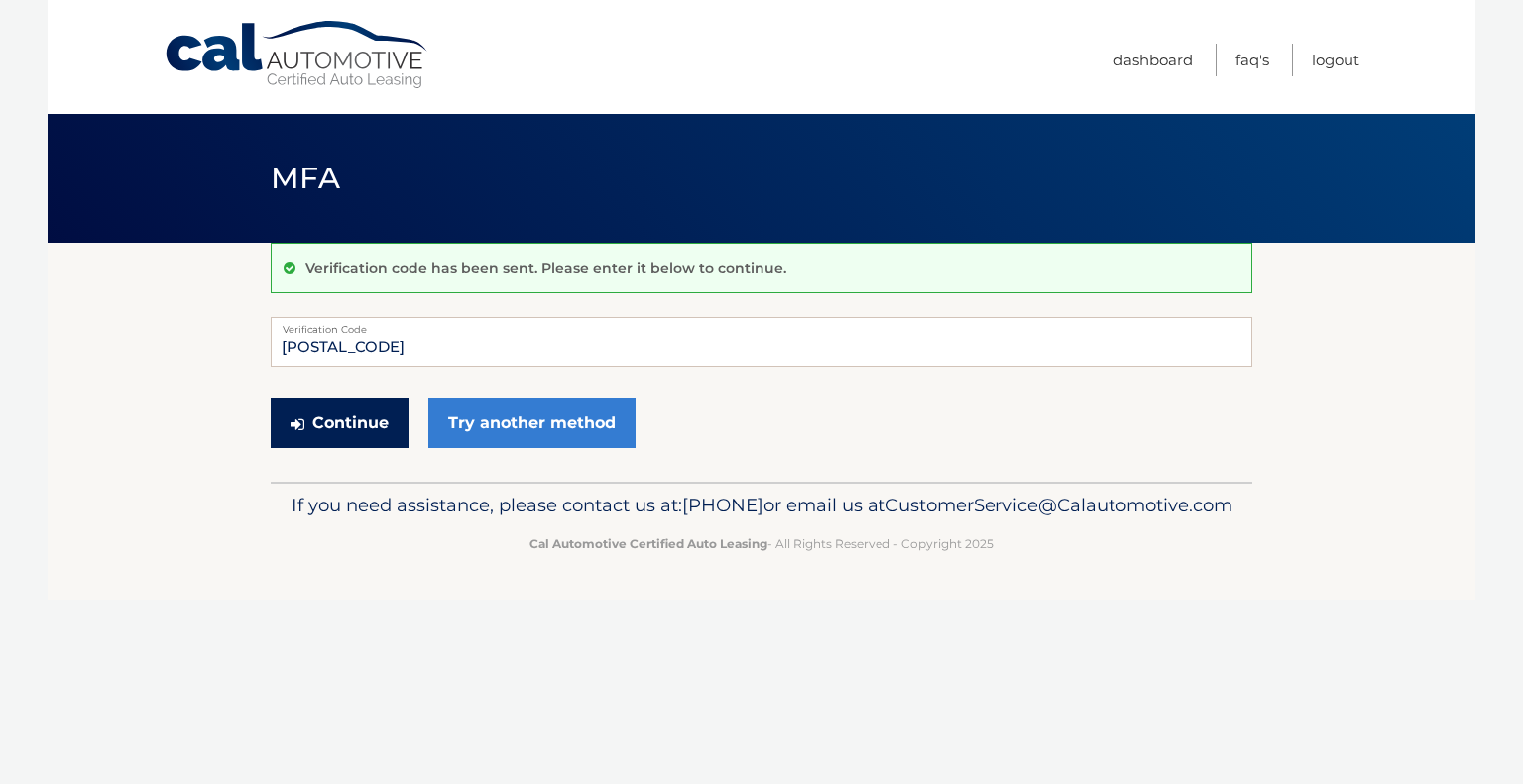 click on "Continue" at bounding box center [339, 423] 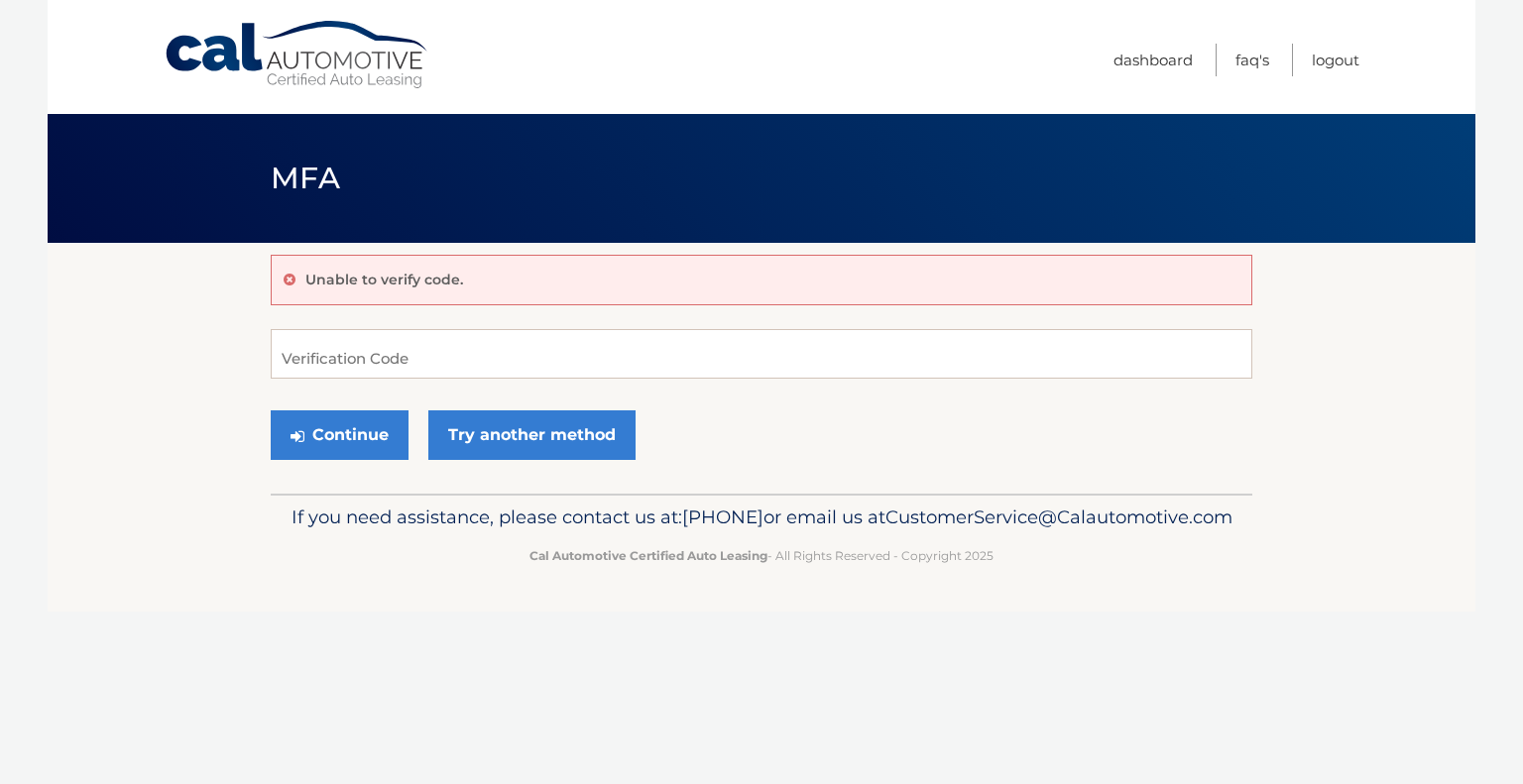 scroll, scrollTop: 0, scrollLeft: 0, axis: both 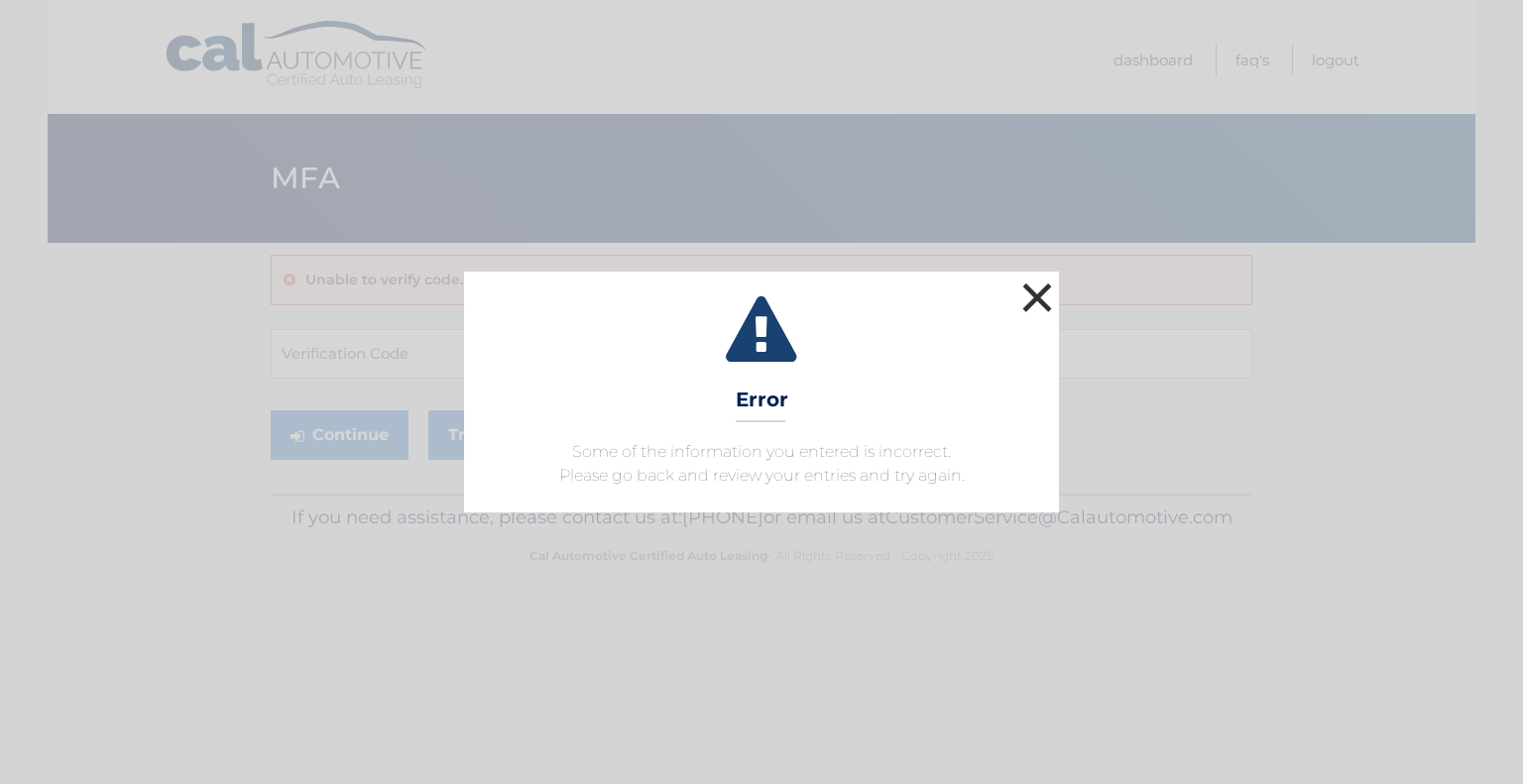click on "×" at bounding box center (1037, 297) 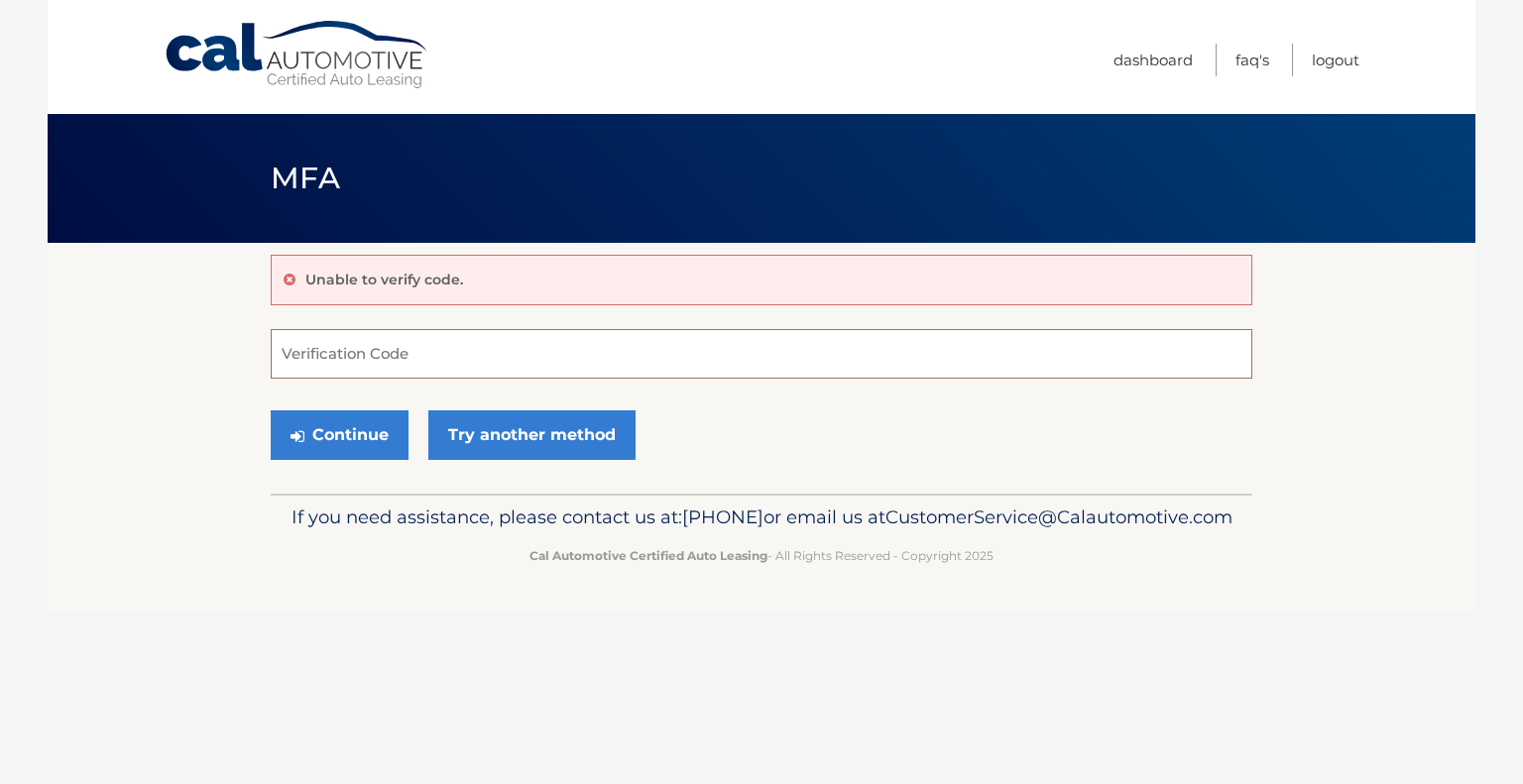 click on "Verification Code" at bounding box center (762, 354) 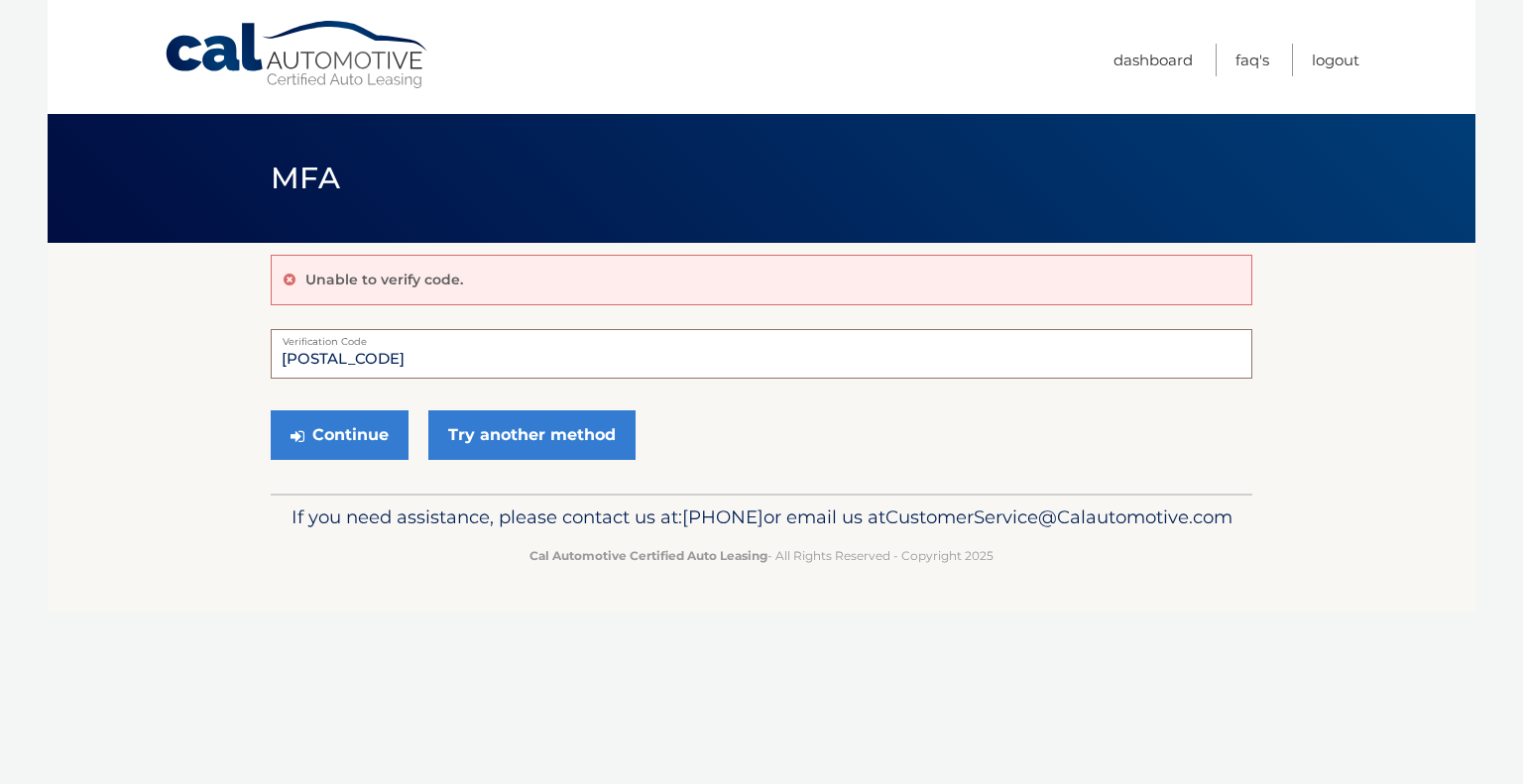 type on "983871" 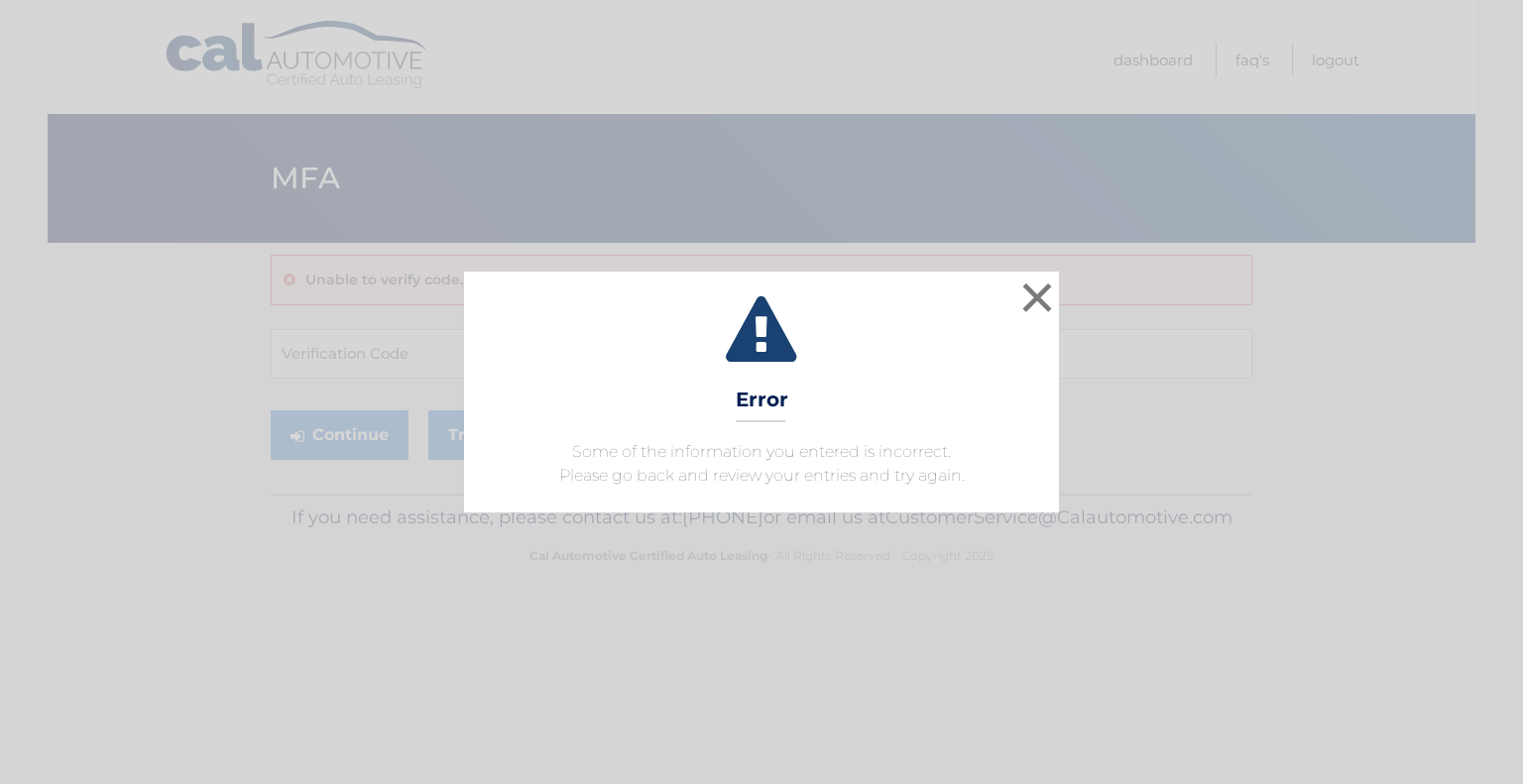 scroll, scrollTop: 0, scrollLeft: 0, axis: both 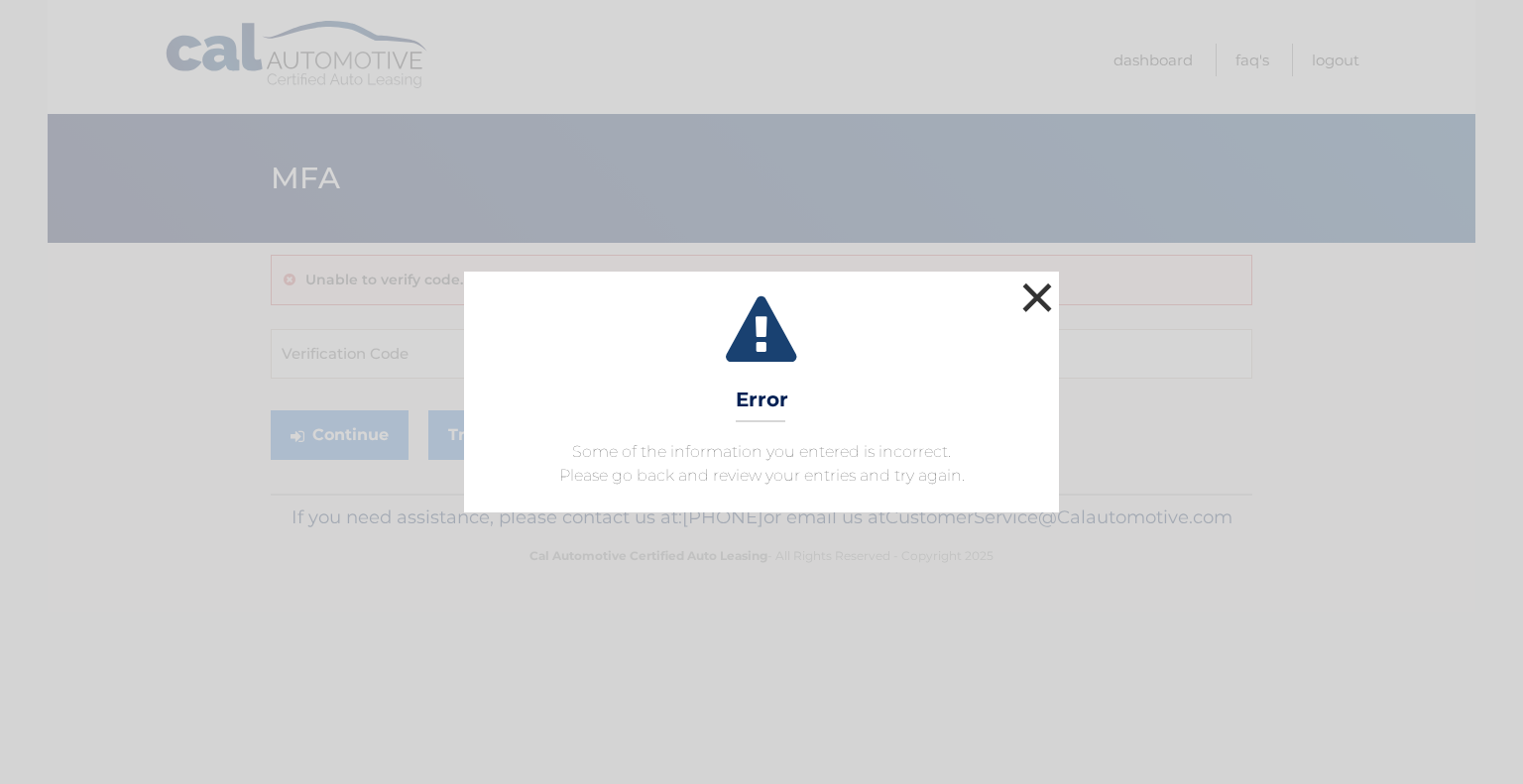 click on "×" at bounding box center [1037, 297] 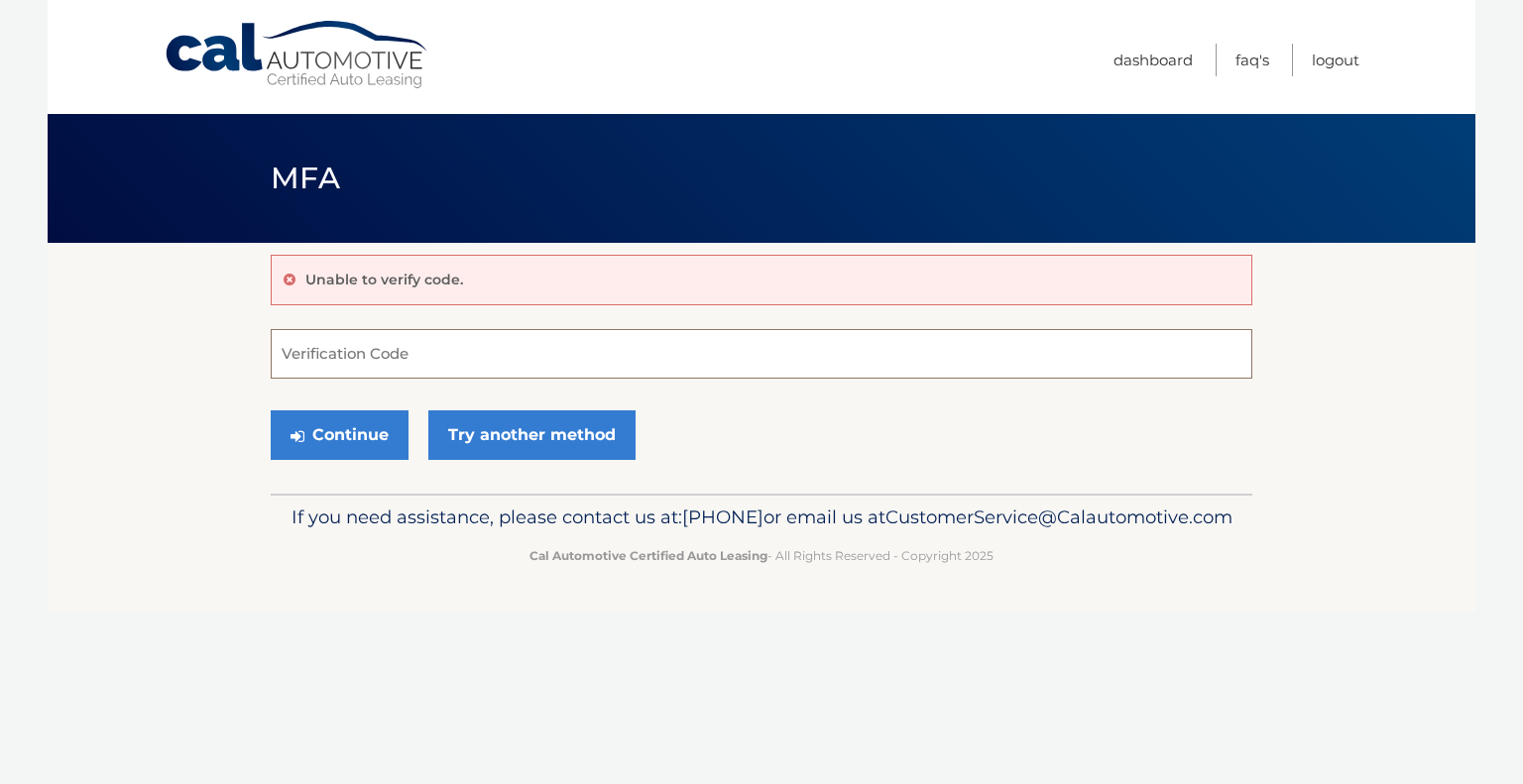 click on "Verification Code" at bounding box center [762, 354] 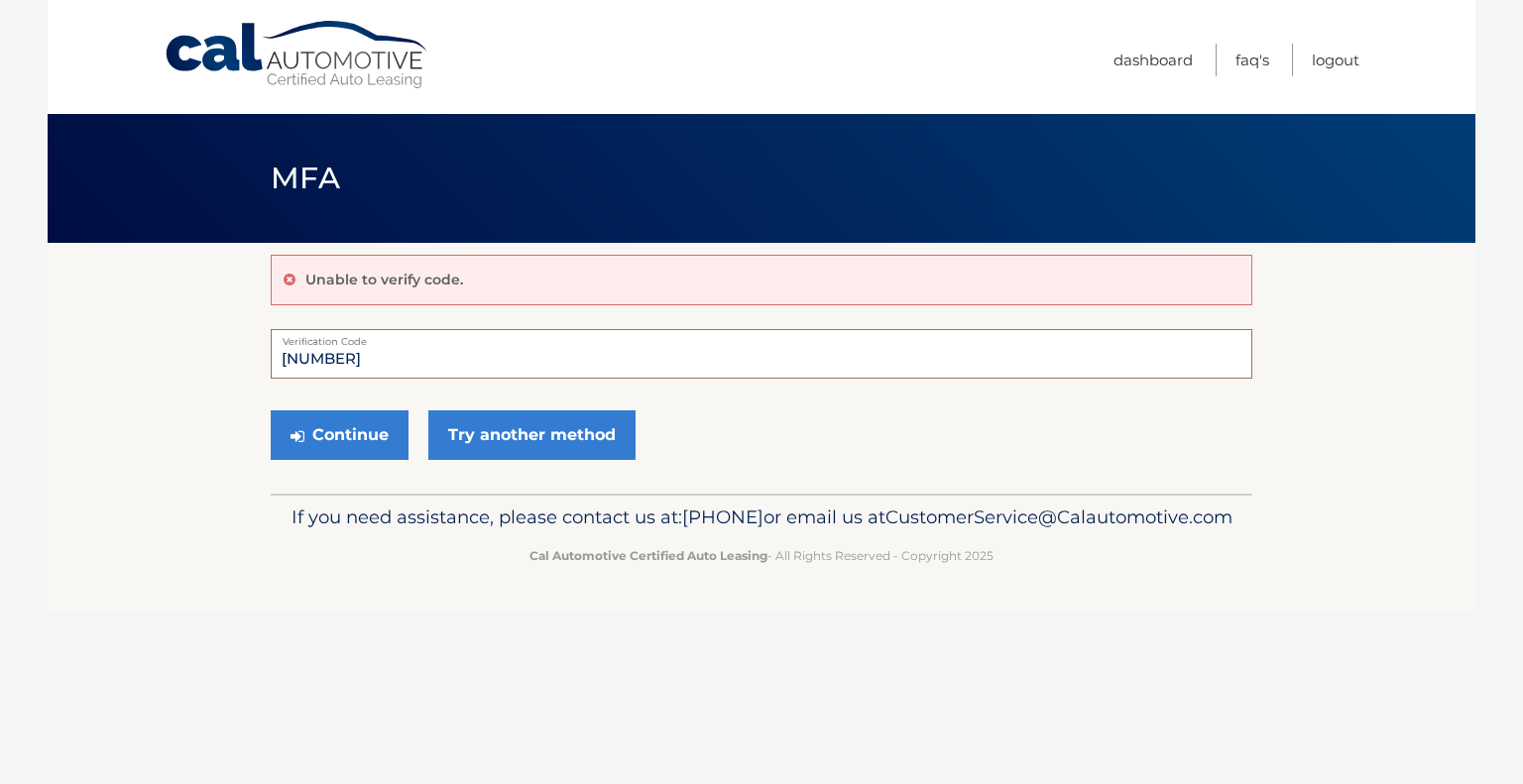 type on "[POSTAL_CODE]" 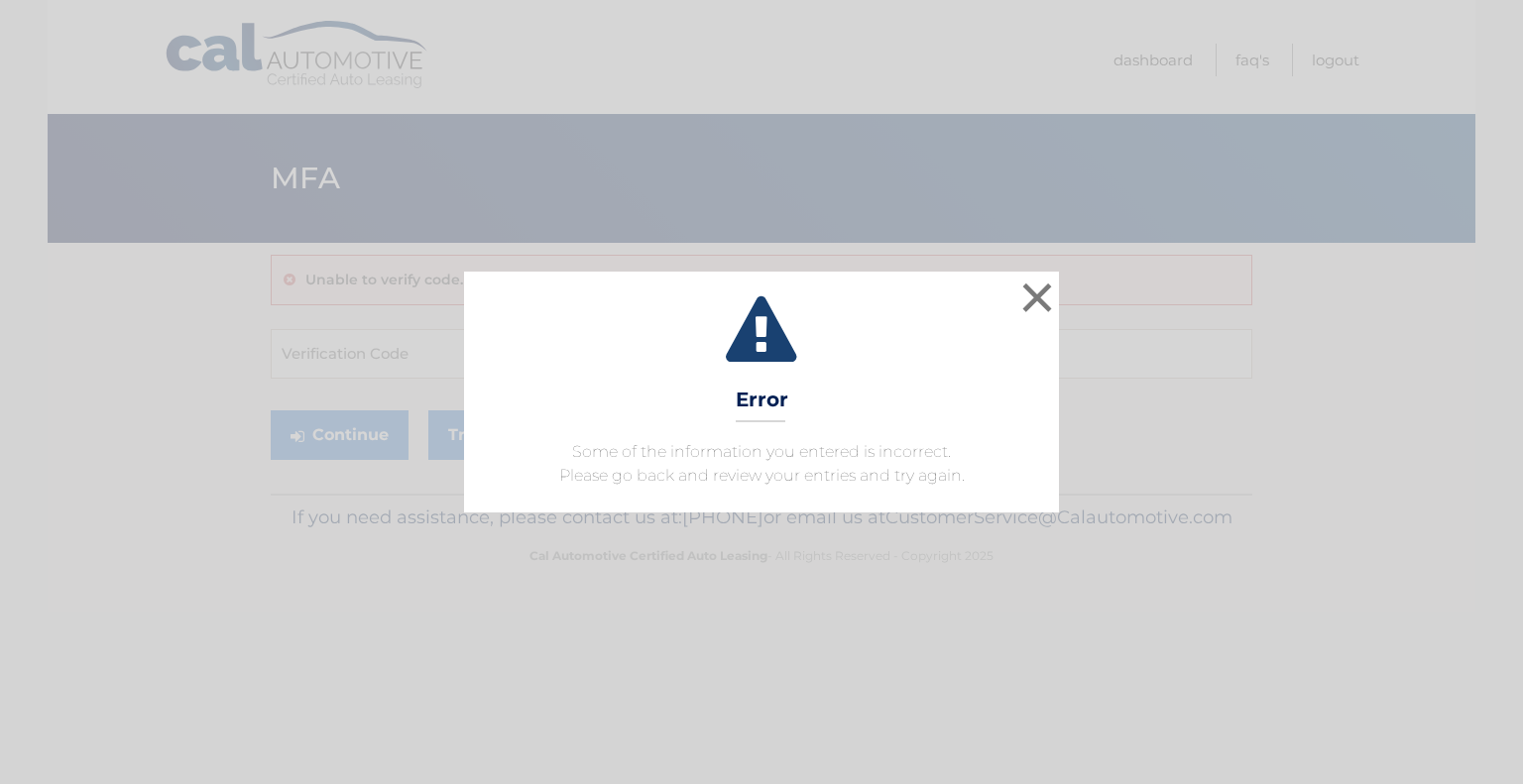 scroll, scrollTop: 0, scrollLeft: 0, axis: both 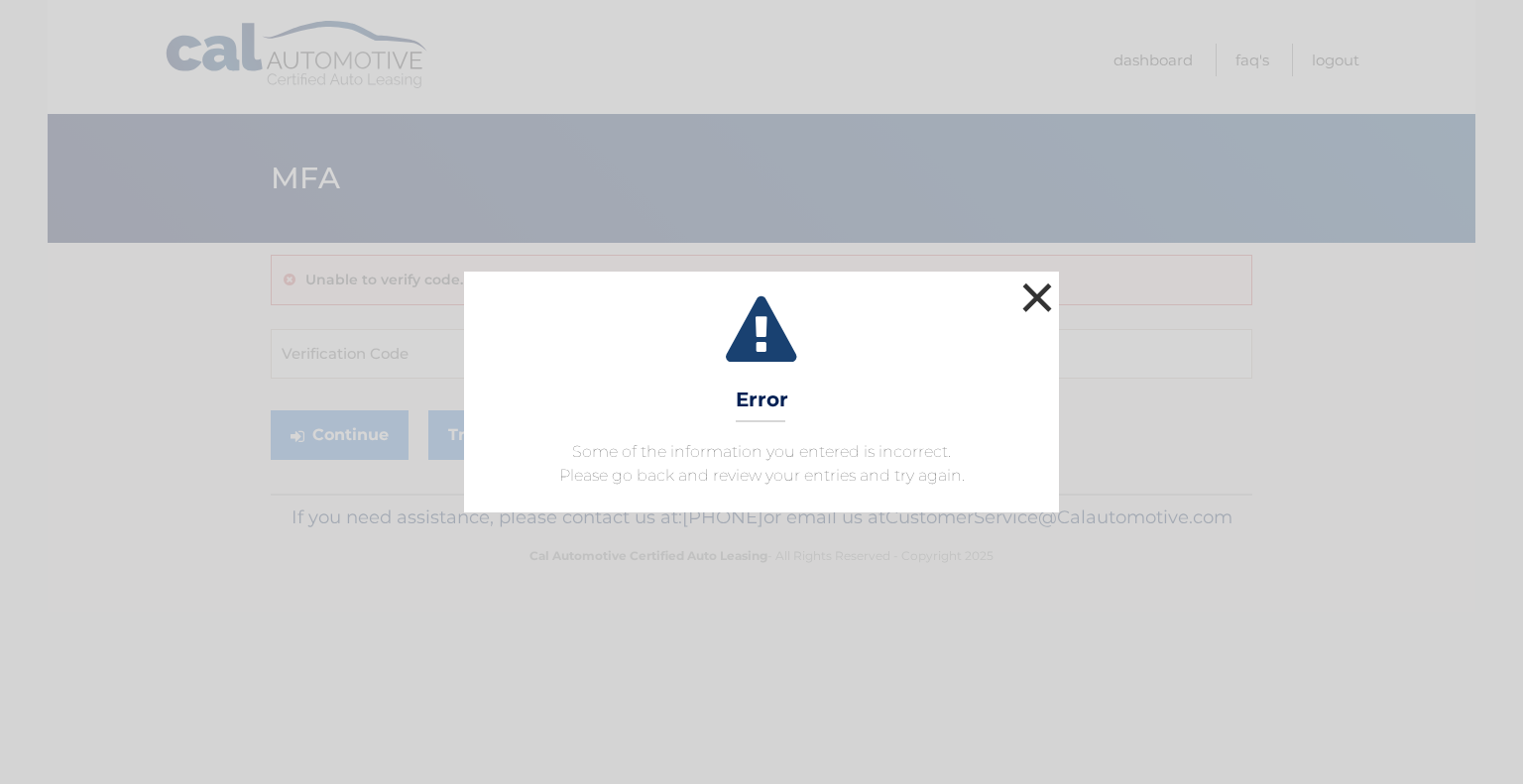 click on "×" at bounding box center [1037, 297] 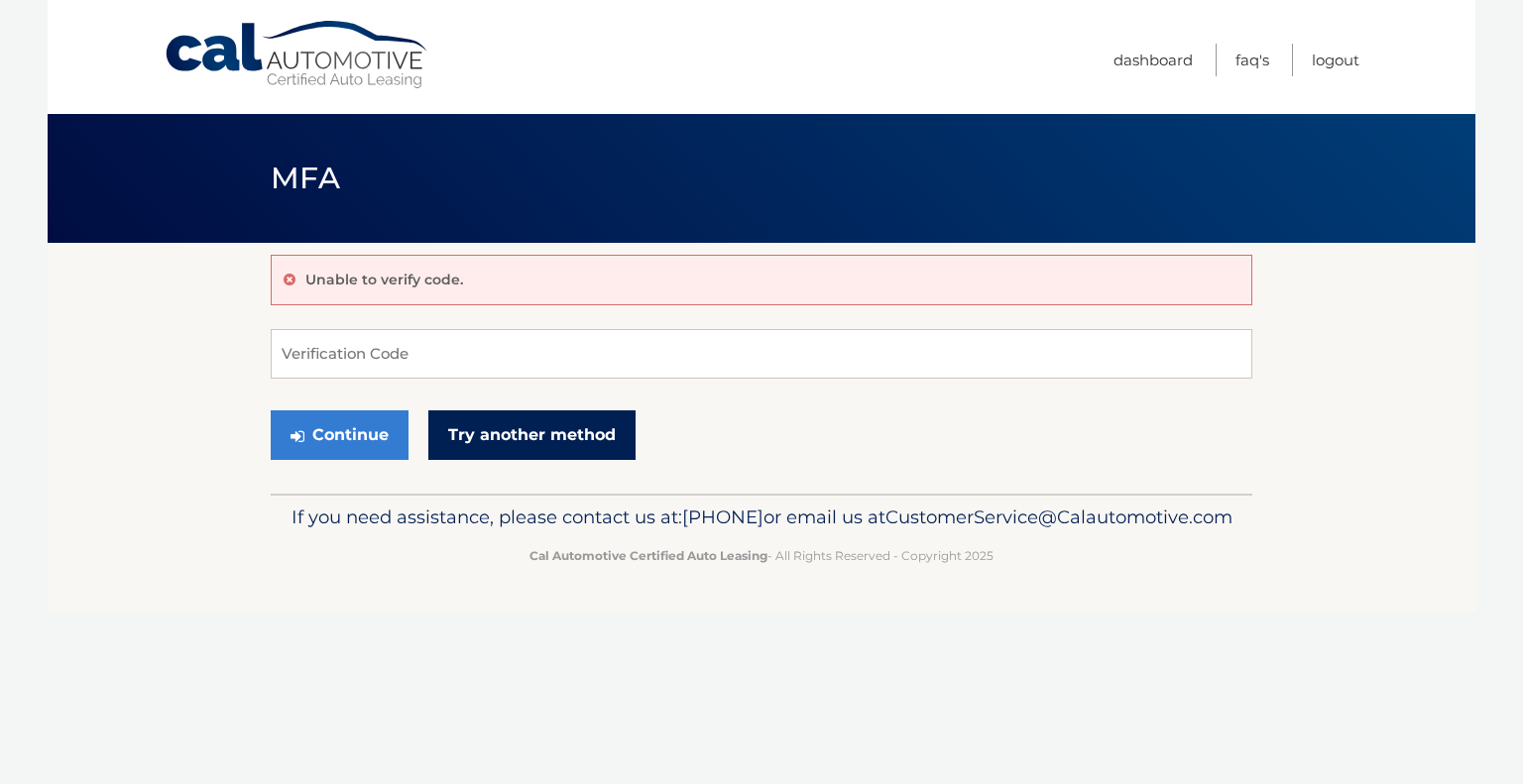 click on "Try another method" at bounding box center (531, 435) 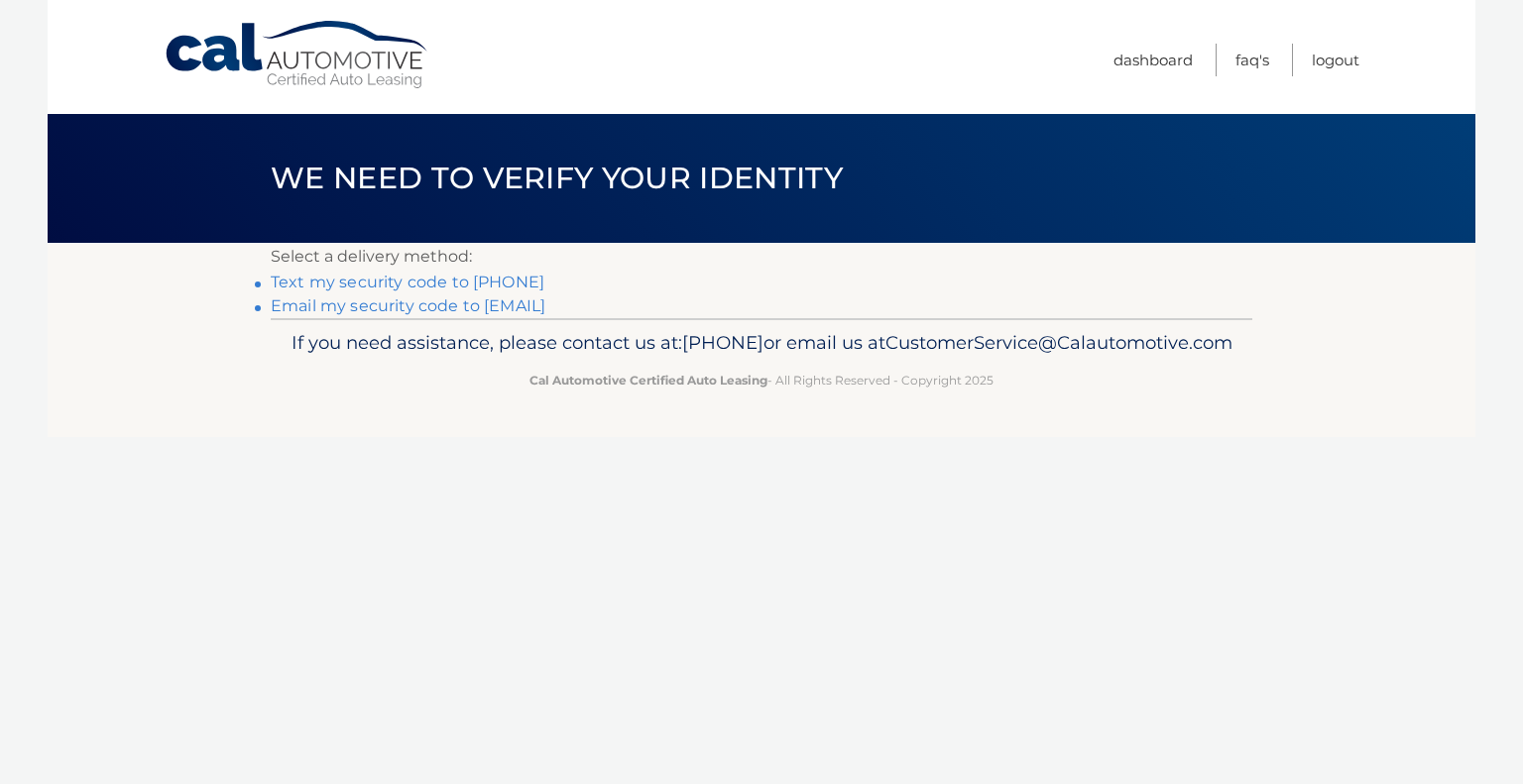 scroll, scrollTop: 0, scrollLeft: 0, axis: both 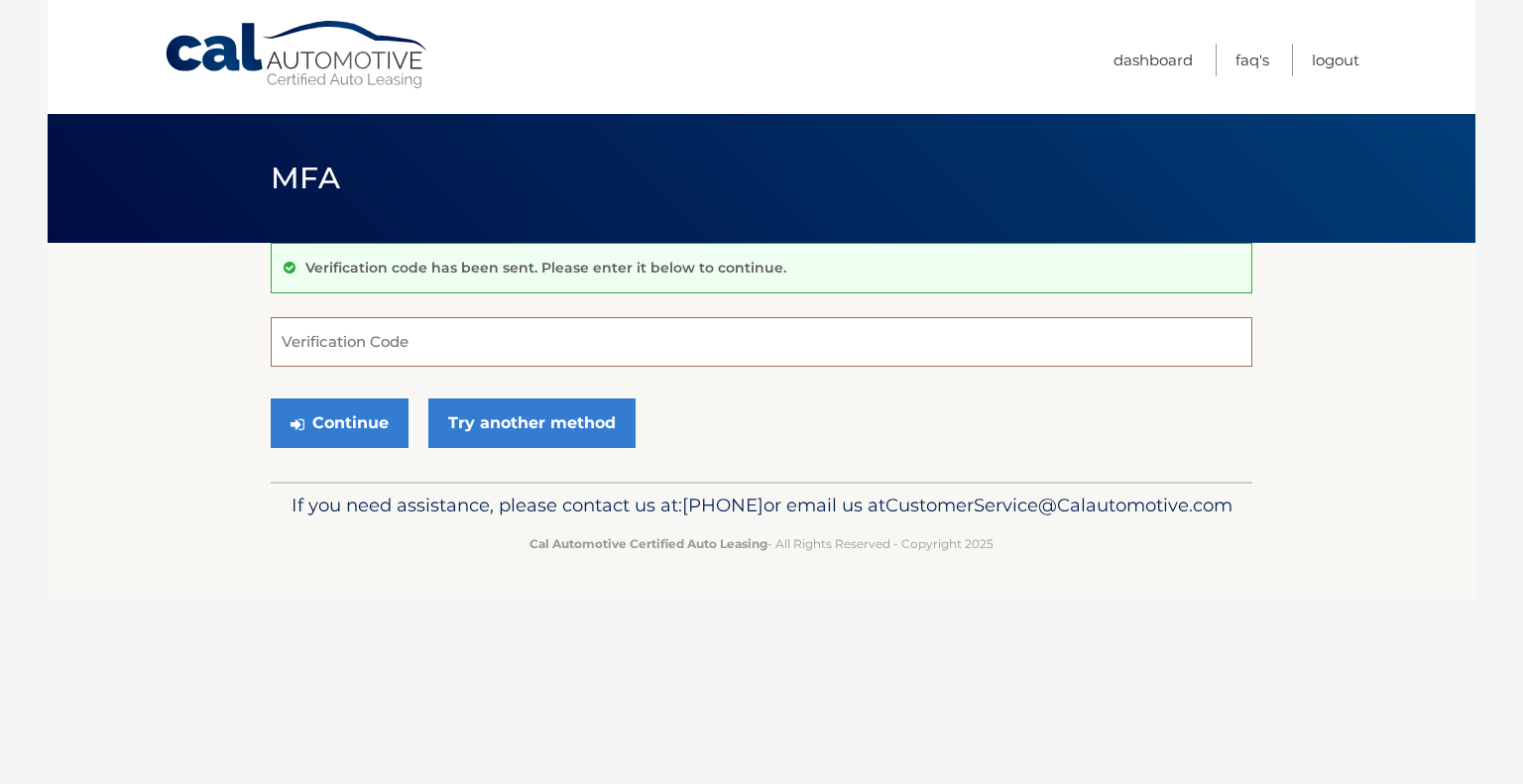 click on "Verification Code" at bounding box center [762, 342] 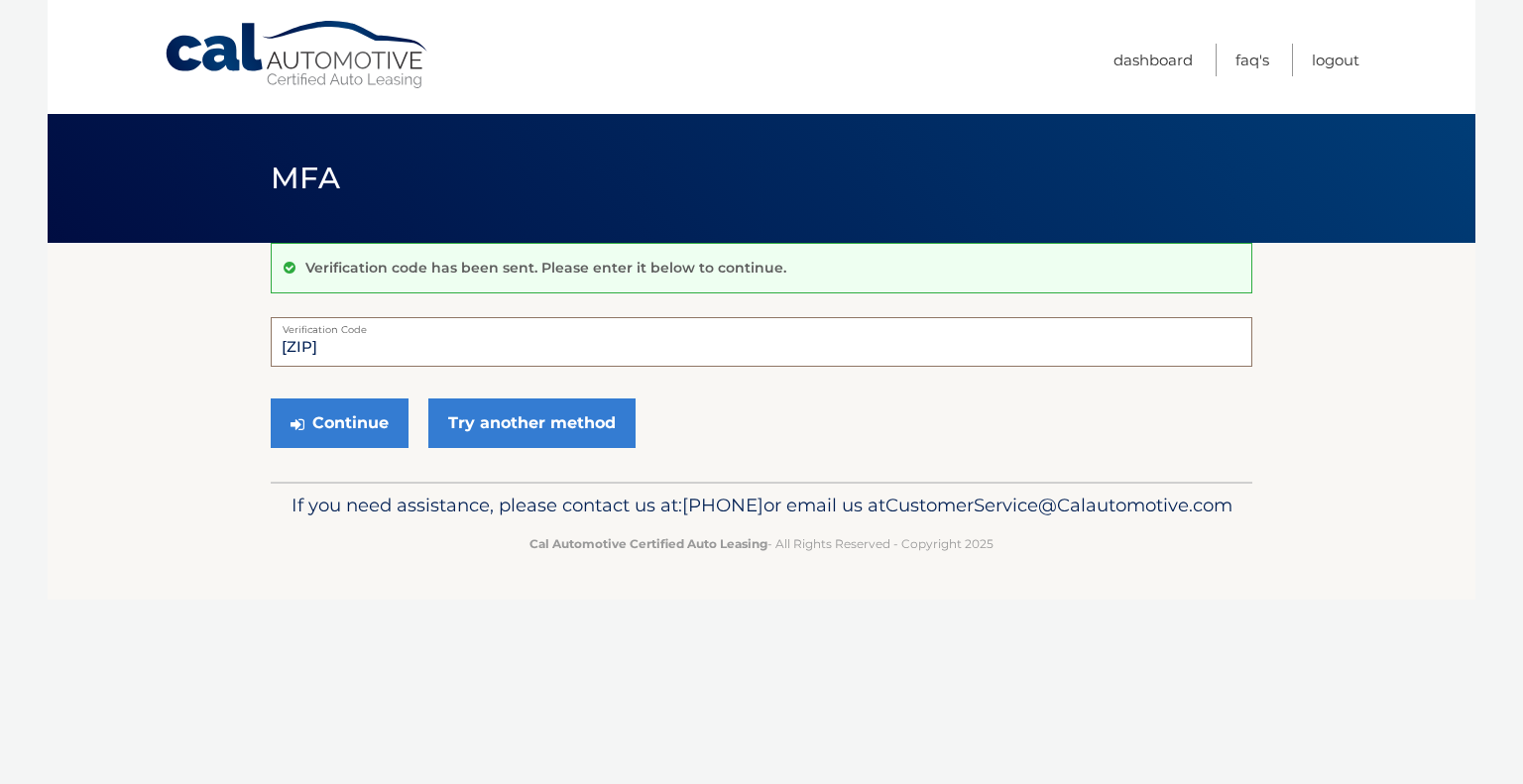 type on "[ZIP]" 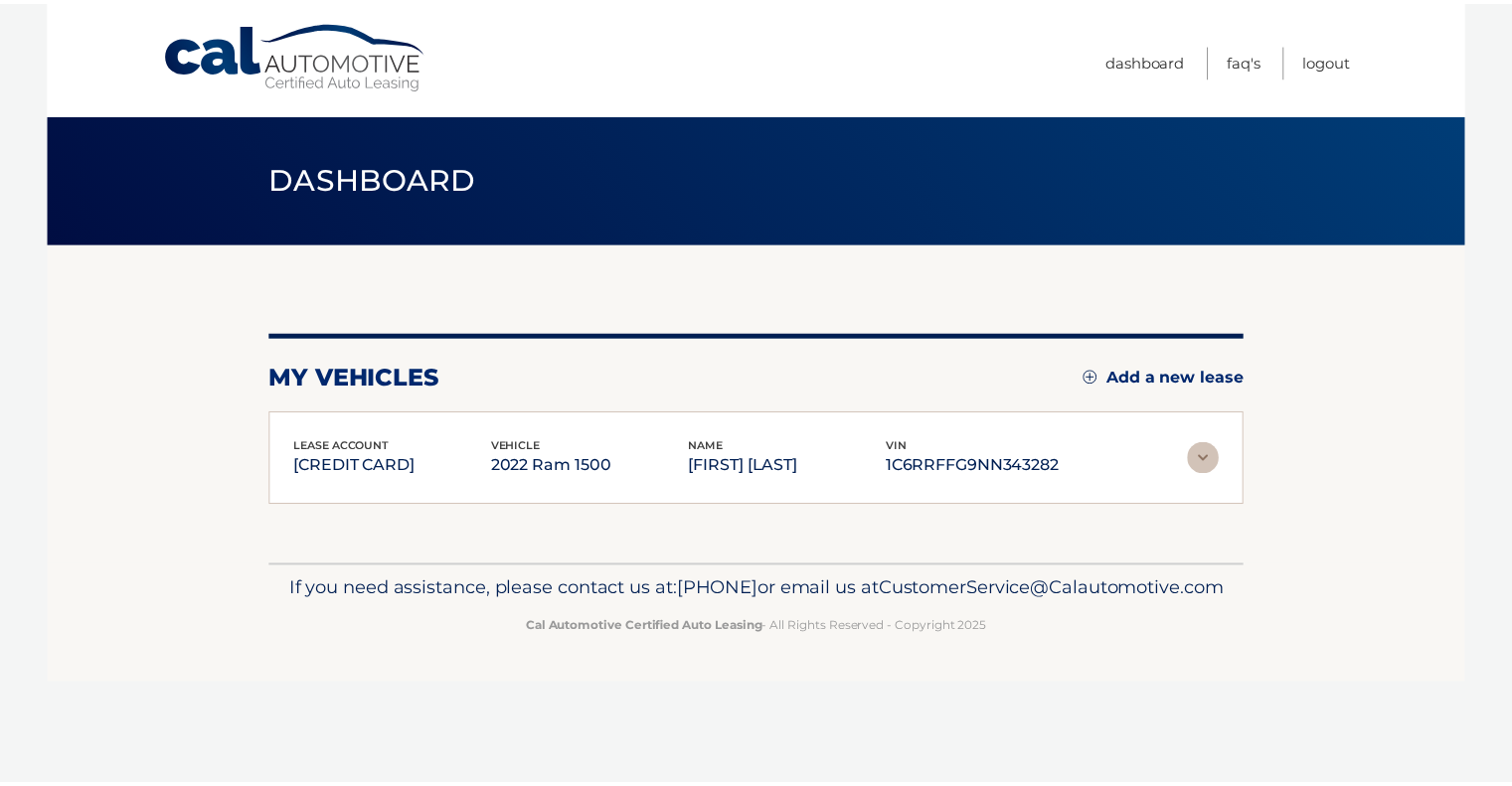 scroll, scrollTop: 0, scrollLeft: 0, axis: both 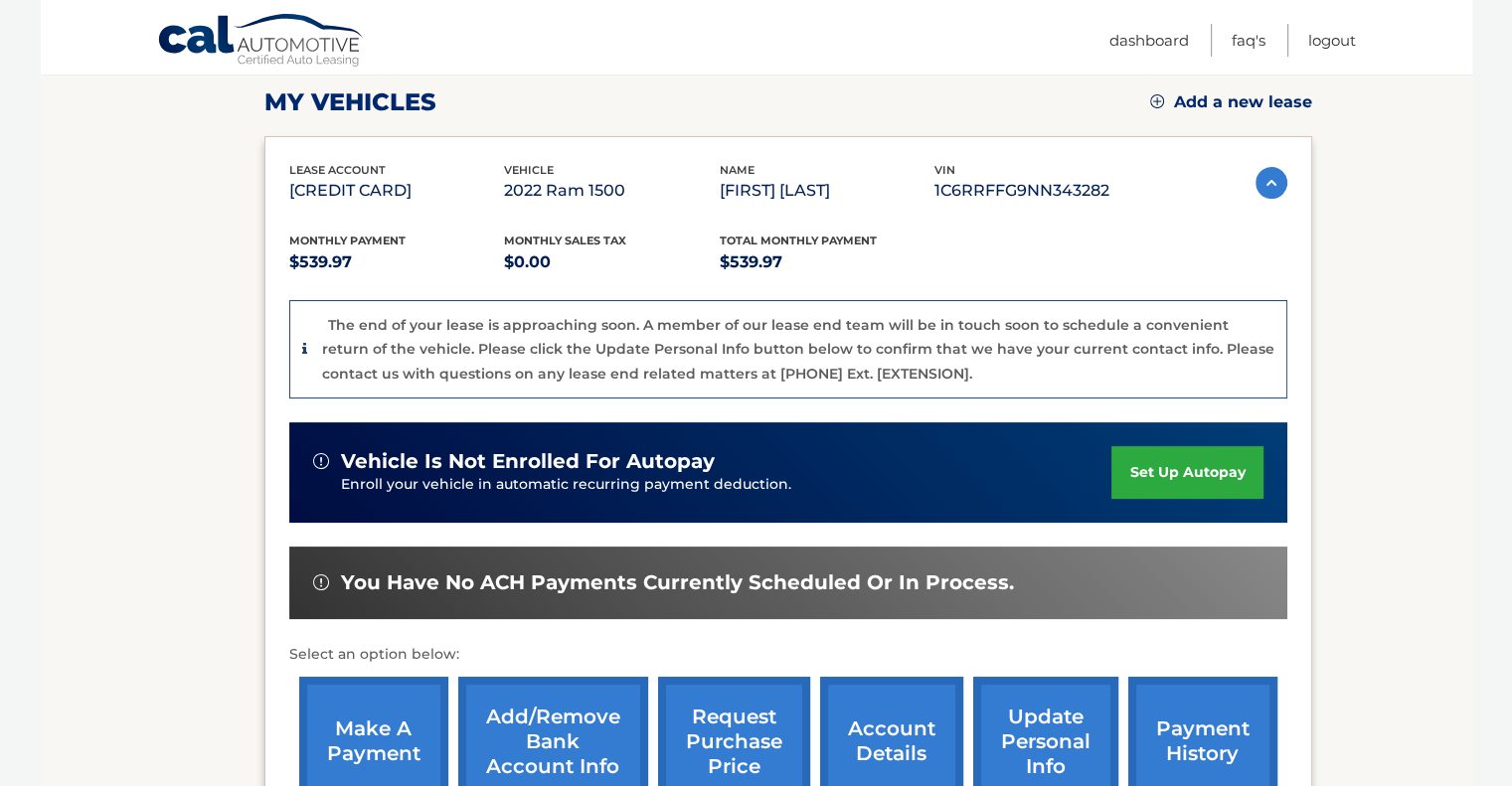drag, startPoint x: 1507, startPoint y: 299, endPoint x: 1526, endPoint y: 308, distance: 21.023796 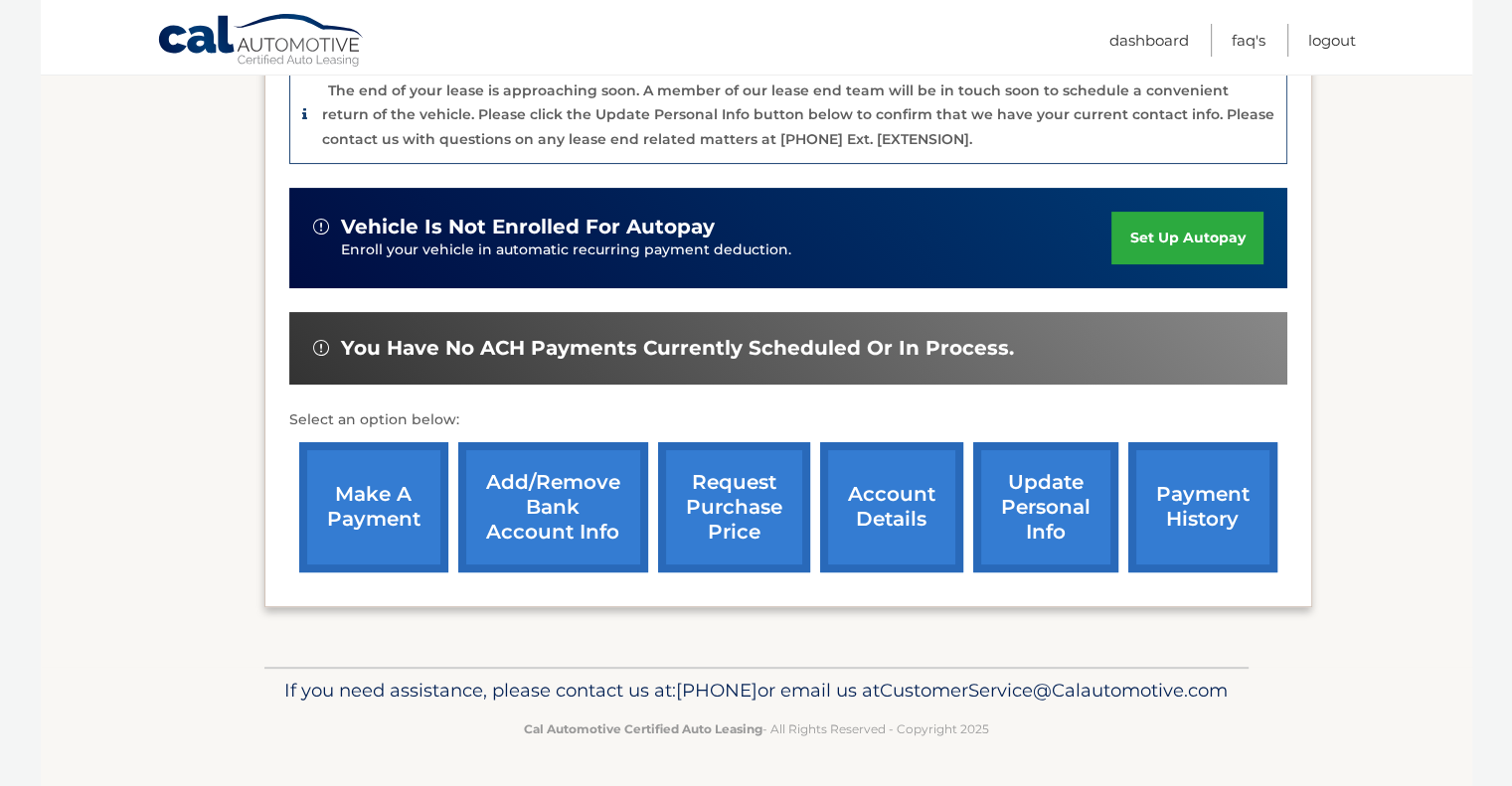 scroll, scrollTop: 538, scrollLeft: 0, axis: vertical 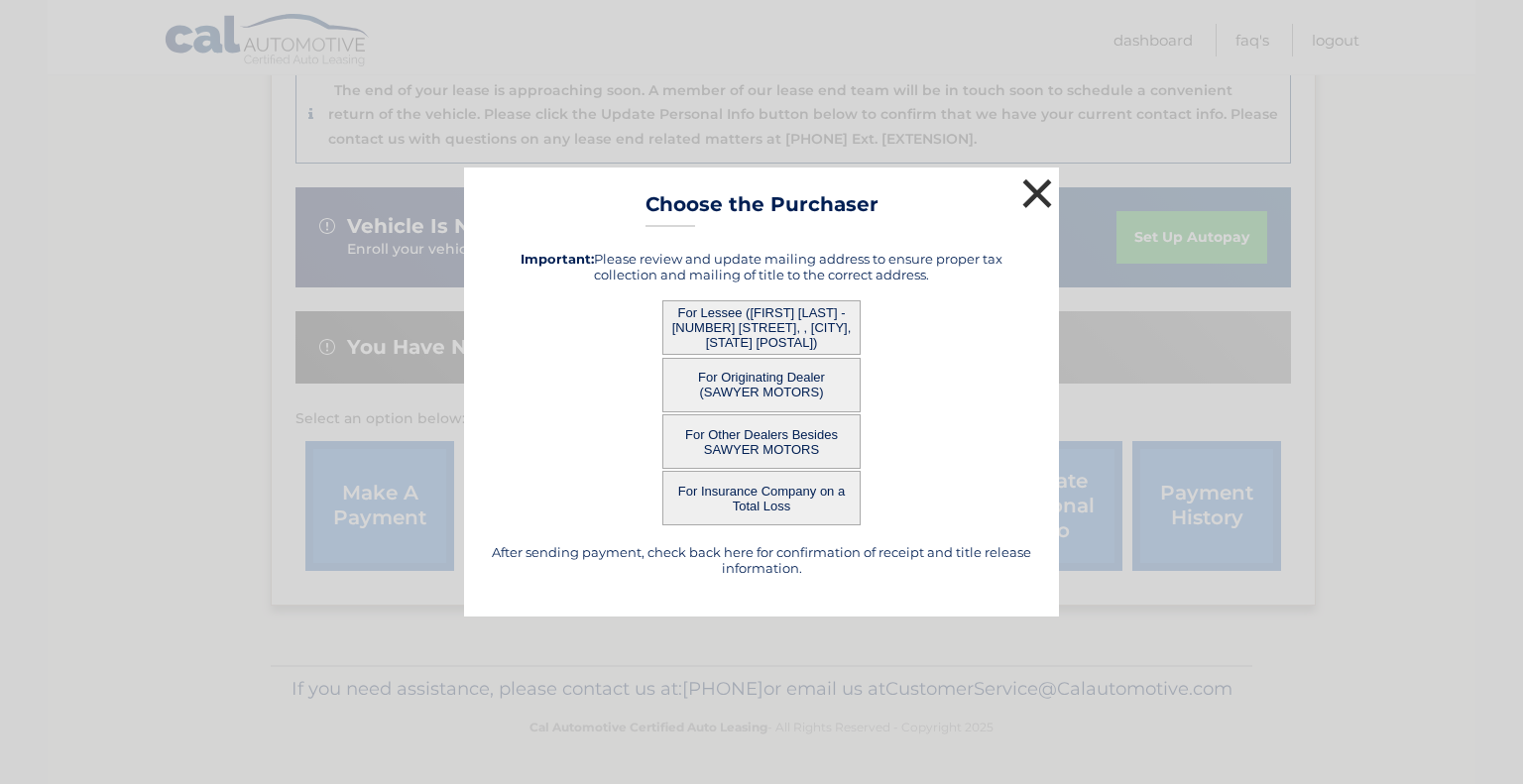 click on "×" at bounding box center (1037, 193) 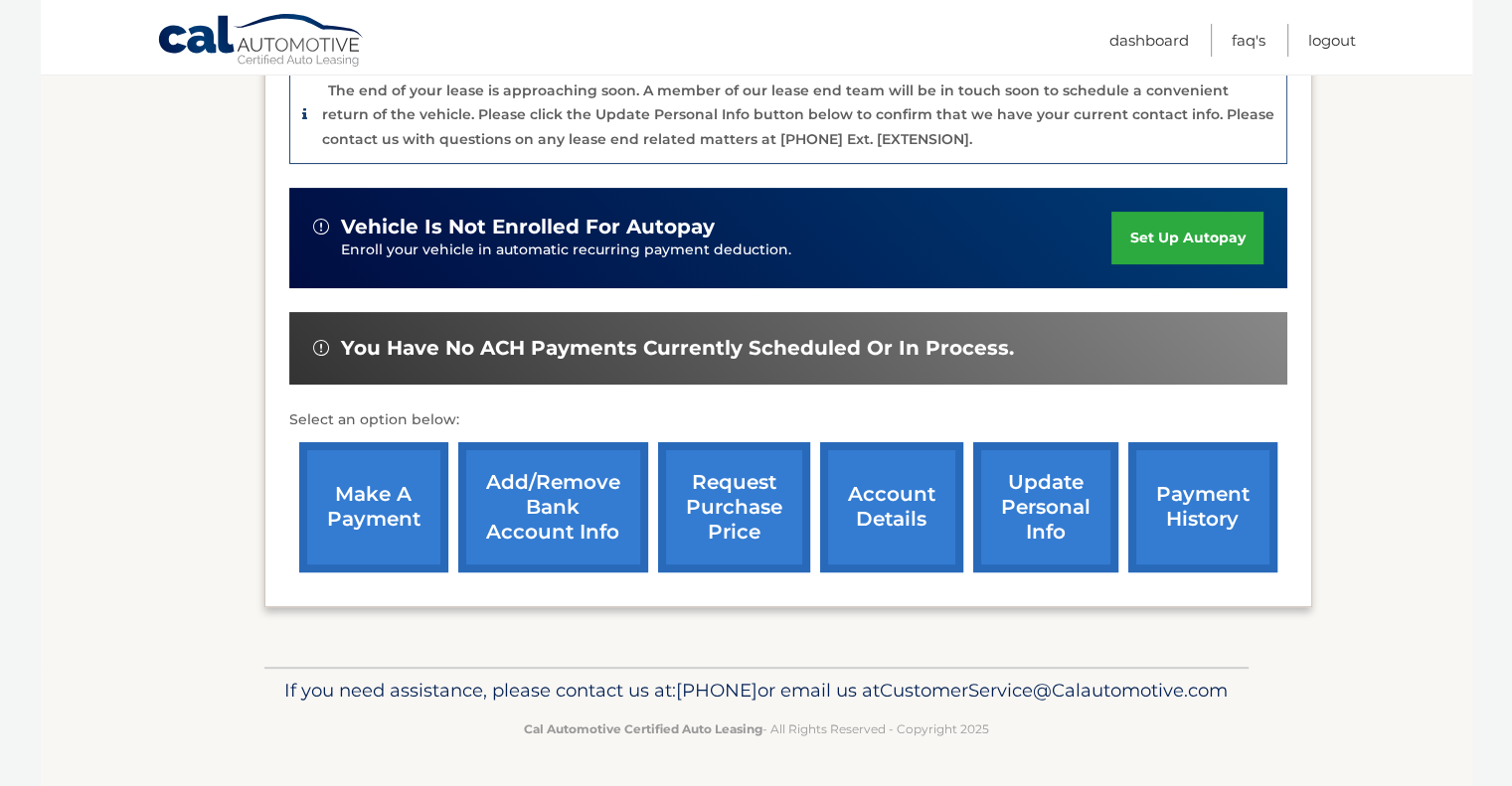 click on "account details" at bounding box center [892, 507] 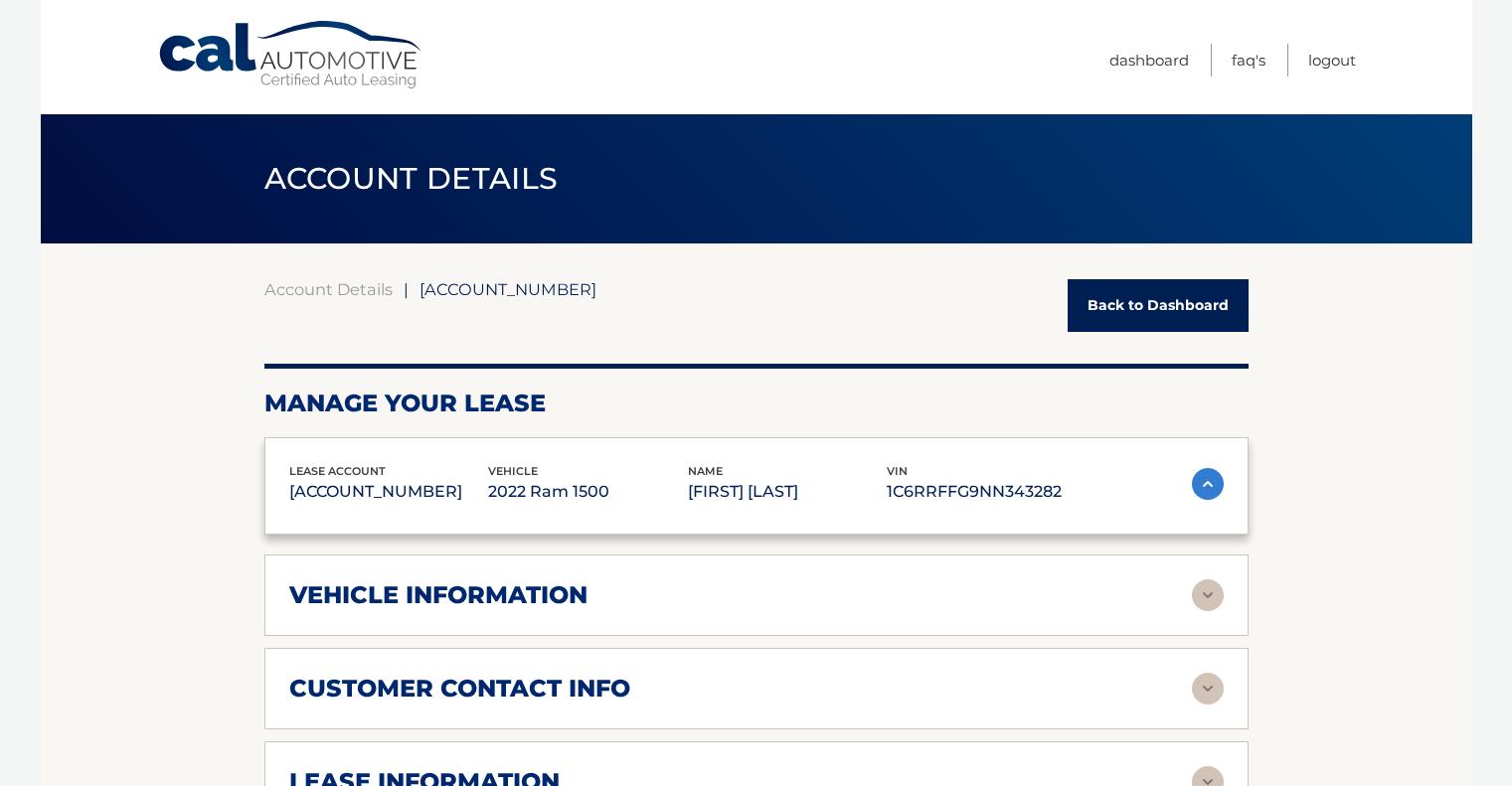 scroll, scrollTop: 0, scrollLeft: 0, axis: both 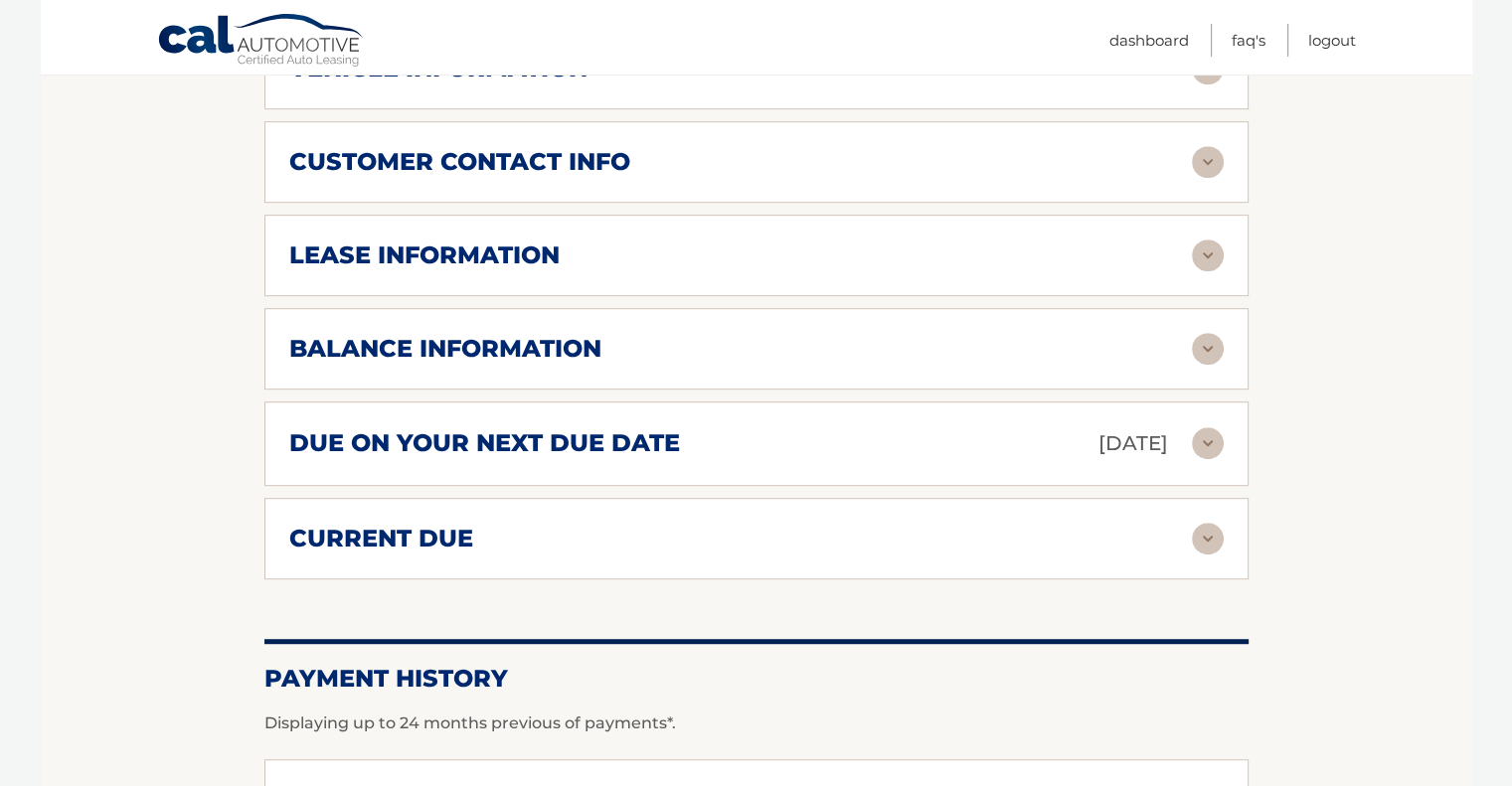 click at bounding box center (1208, 349) 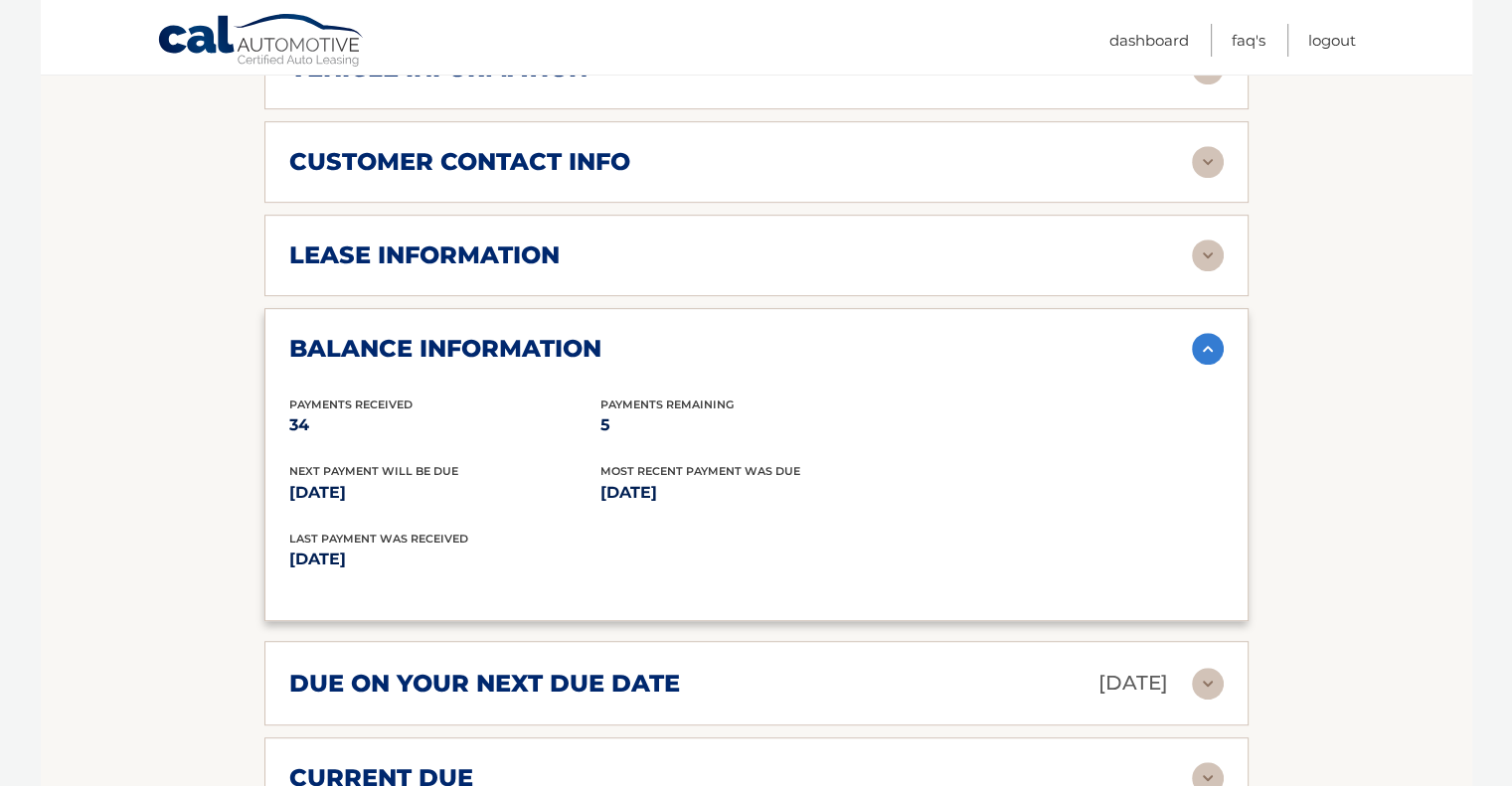 click at bounding box center [1208, 349] 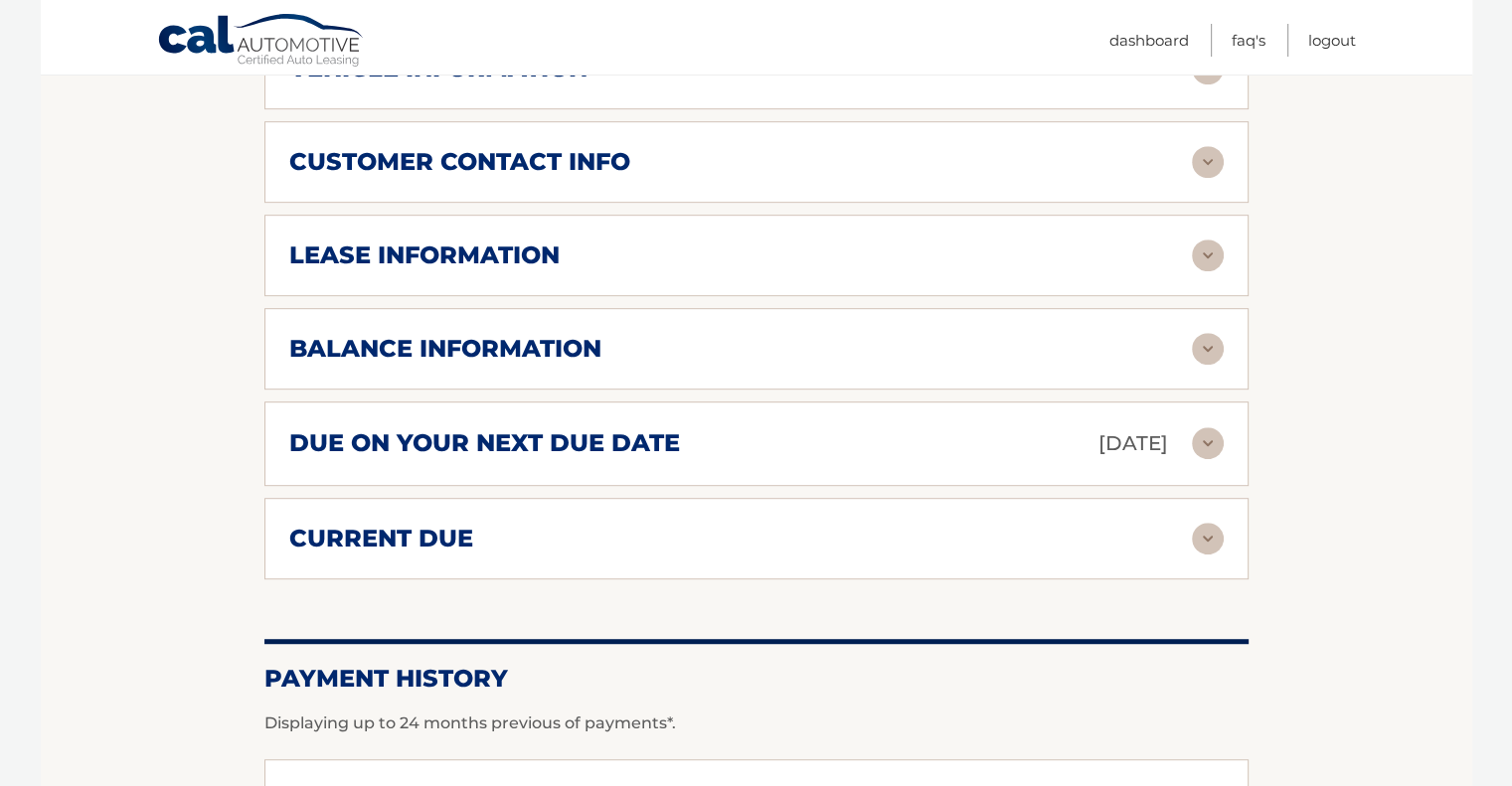 click at bounding box center [1208, 255] 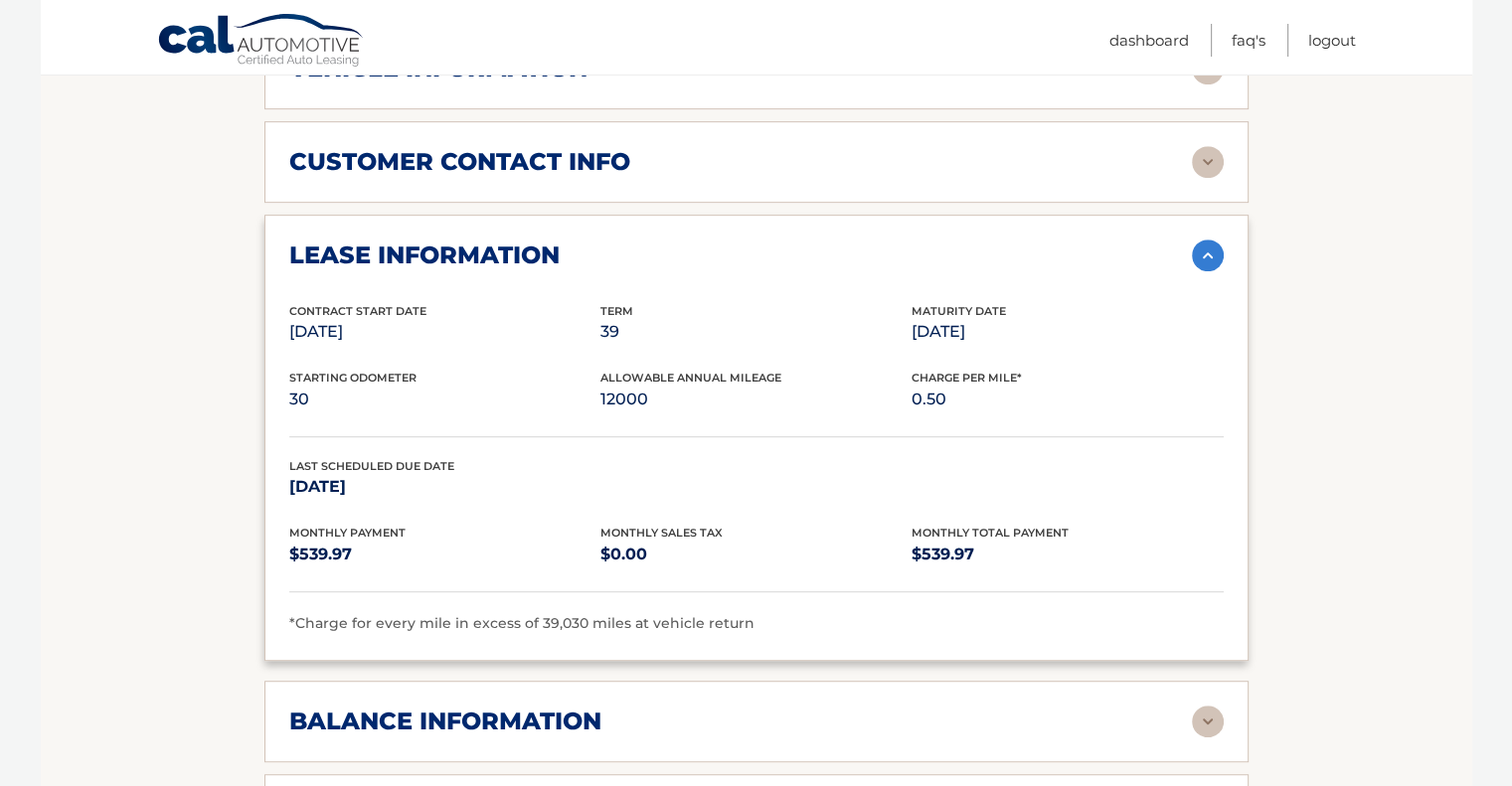 click at bounding box center (1208, 721) 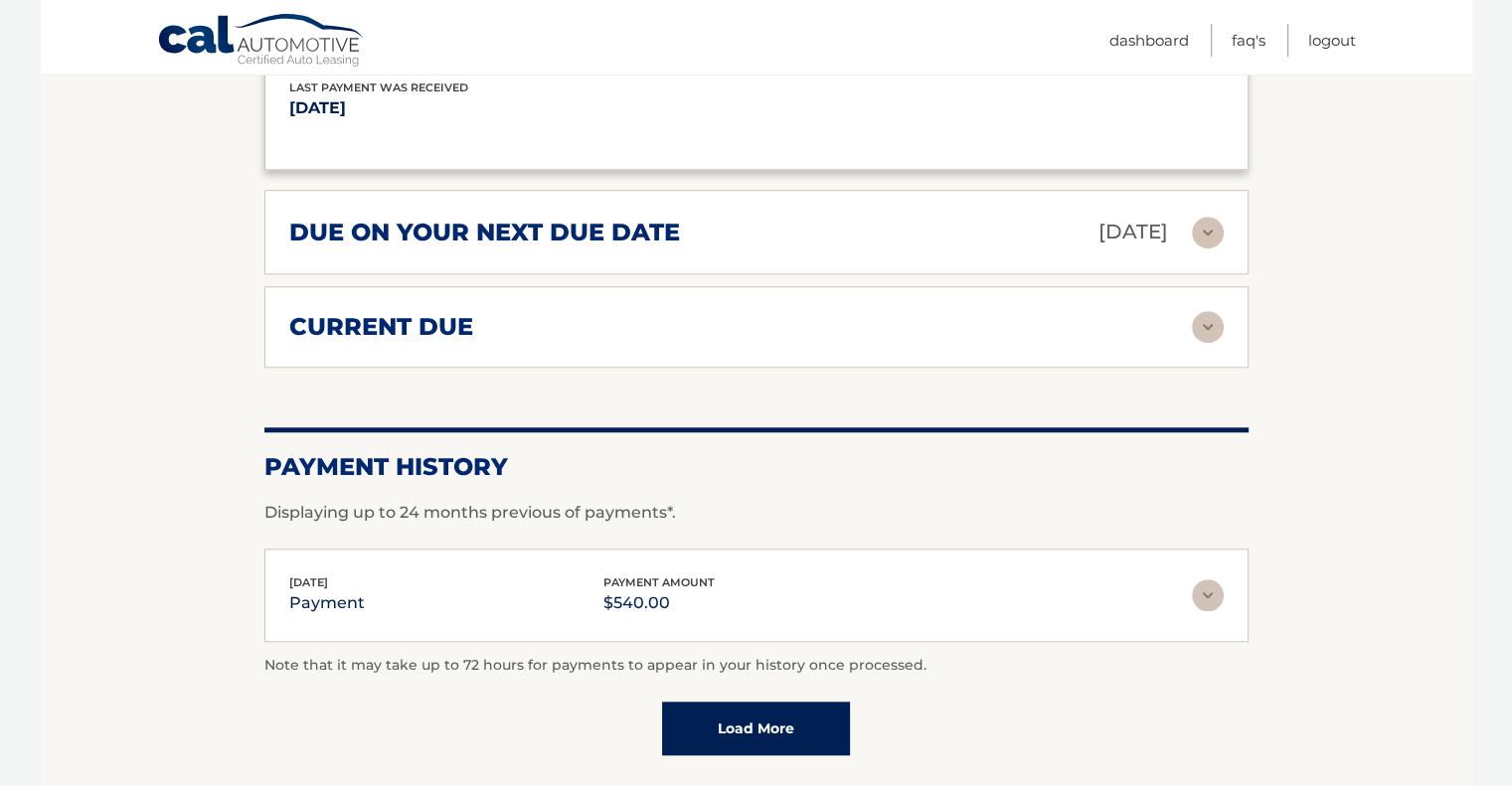 scroll, scrollTop: 1850, scrollLeft: 0, axis: vertical 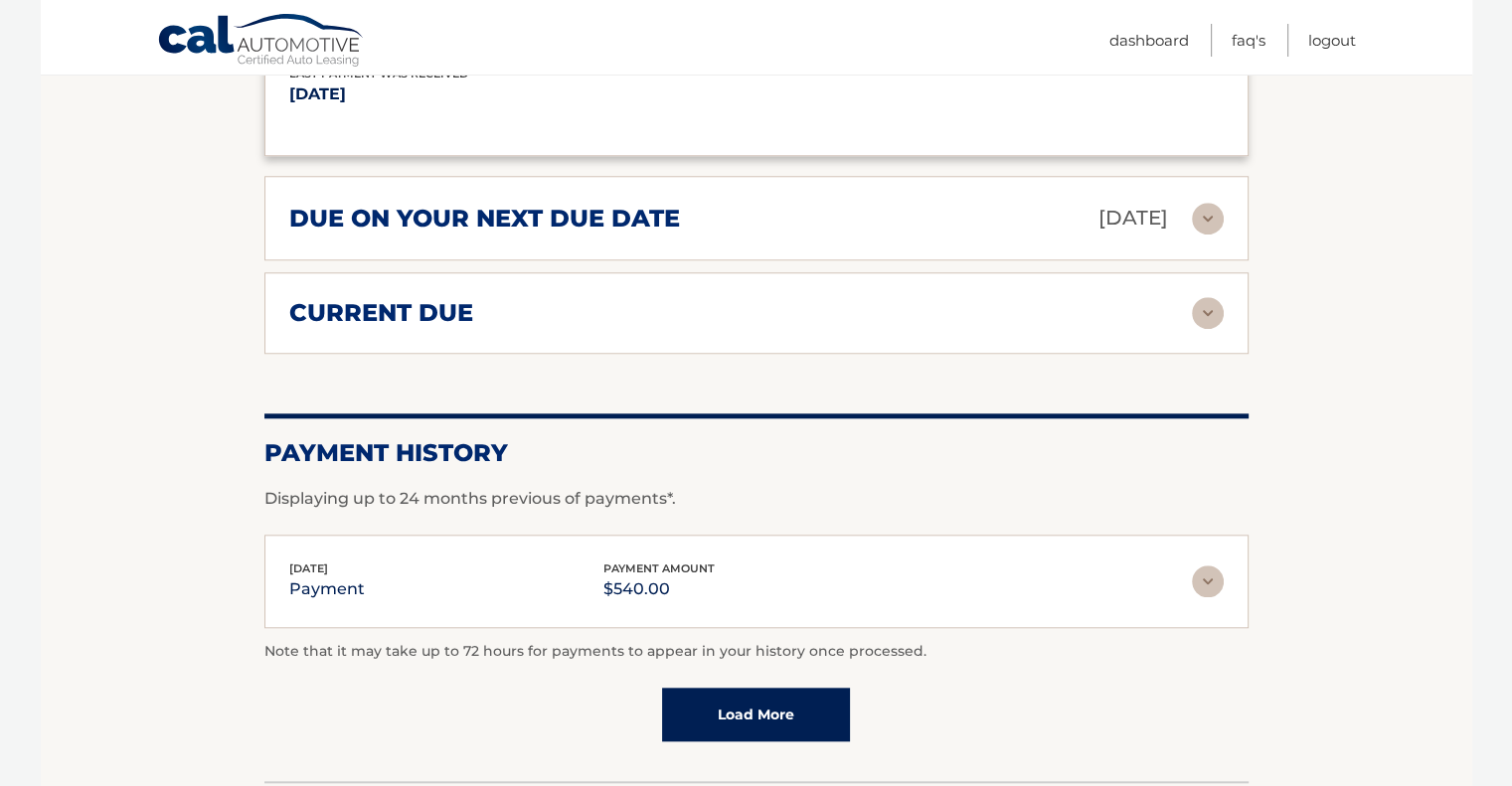 click at bounding box center (1208, 581) 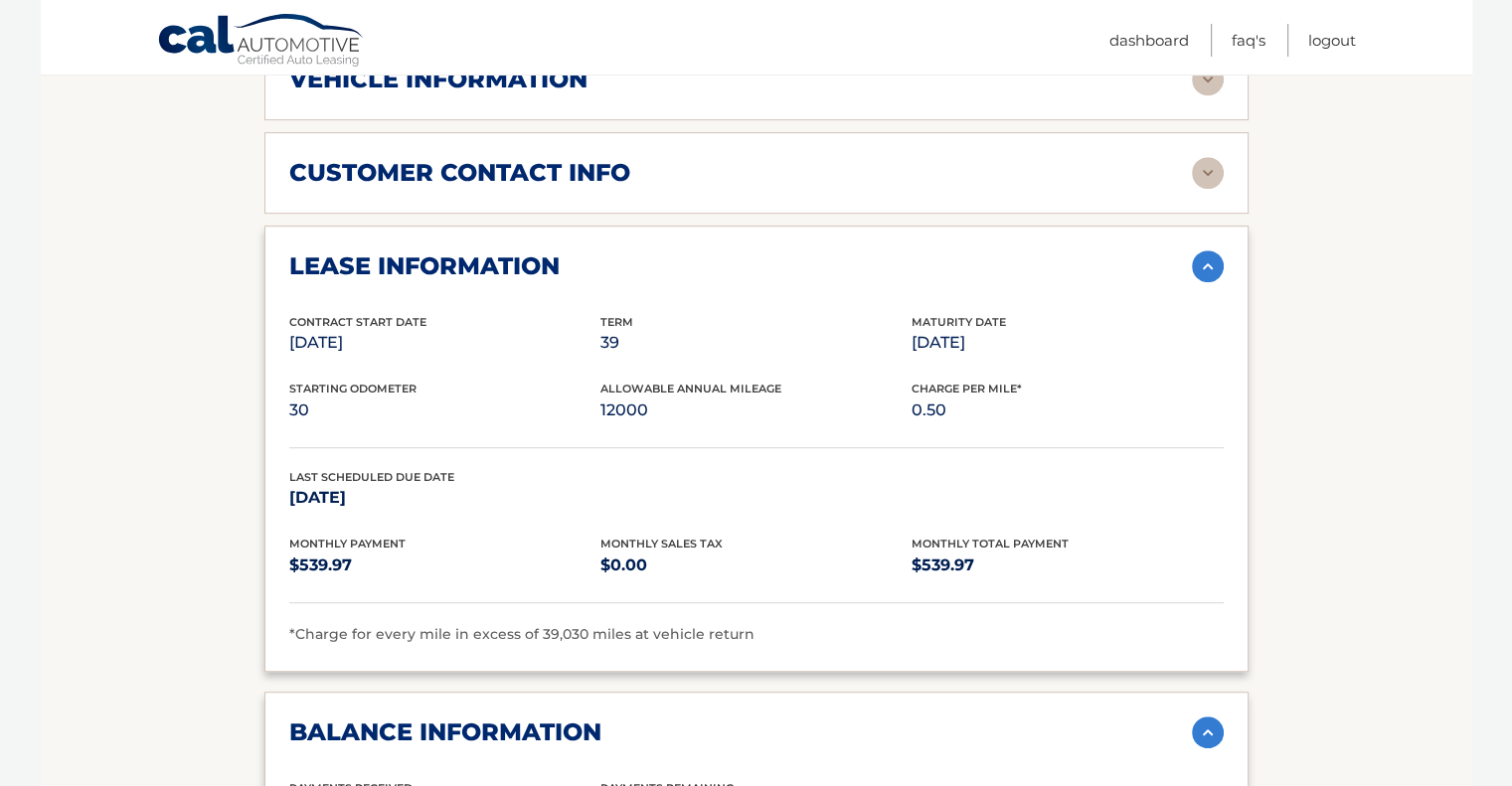 scroll, scrollTop: 1017, scrollLeft: 0, axis: vertical 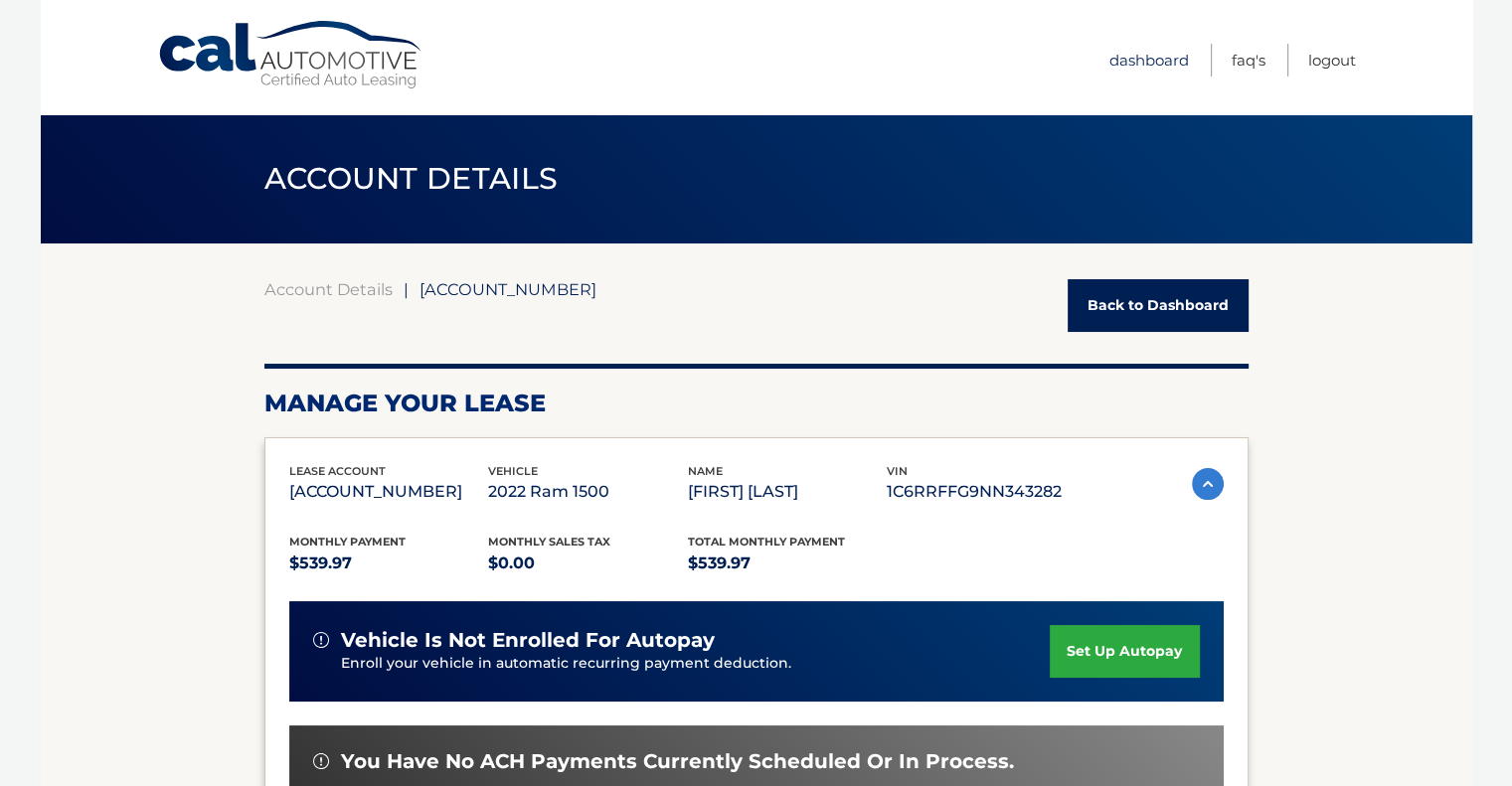 click on "Dashboard" at bounding box center (1149, 60) 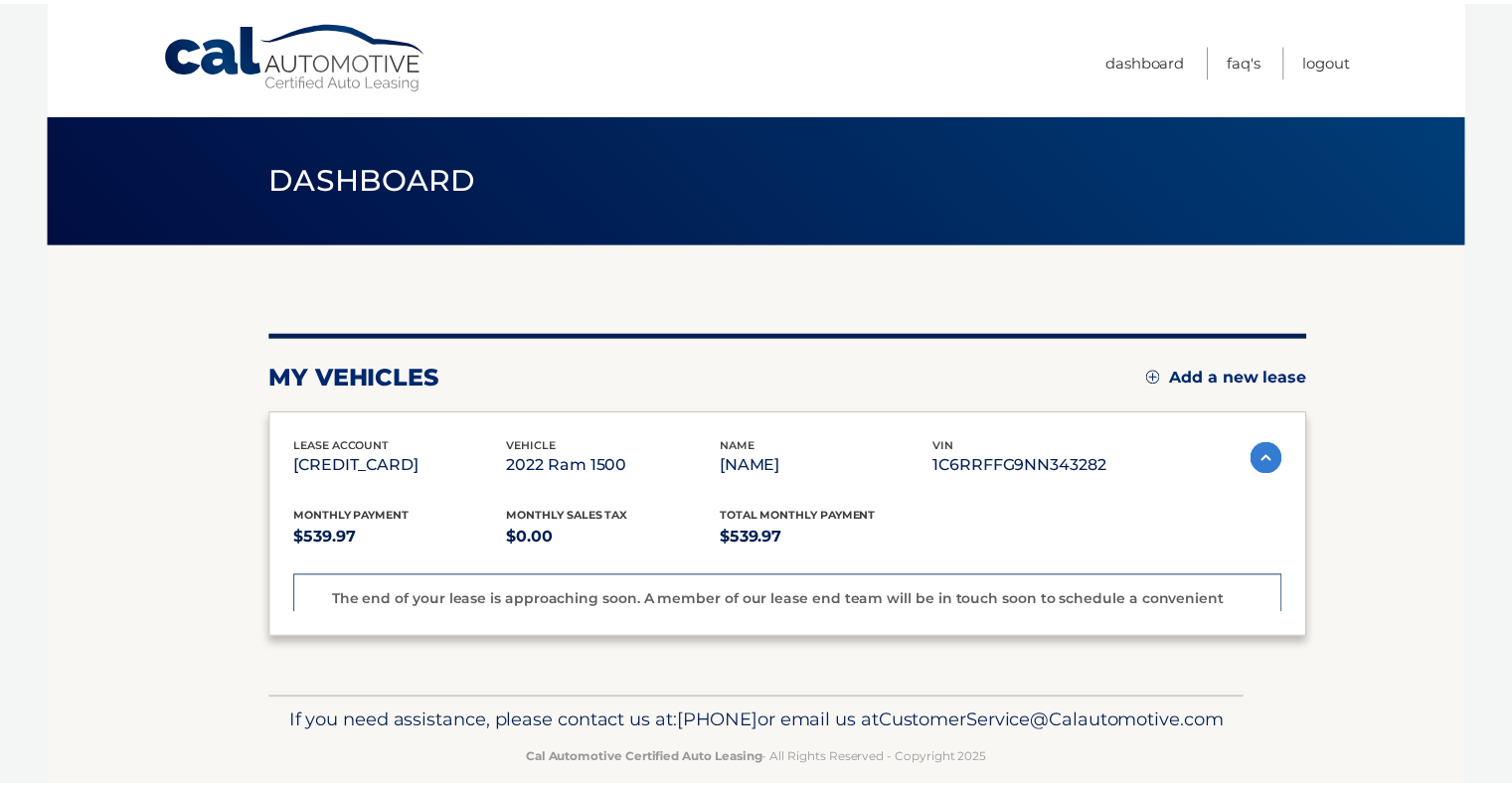 scroll, scrollTop: 0, scrollLeft: 0, axis: both 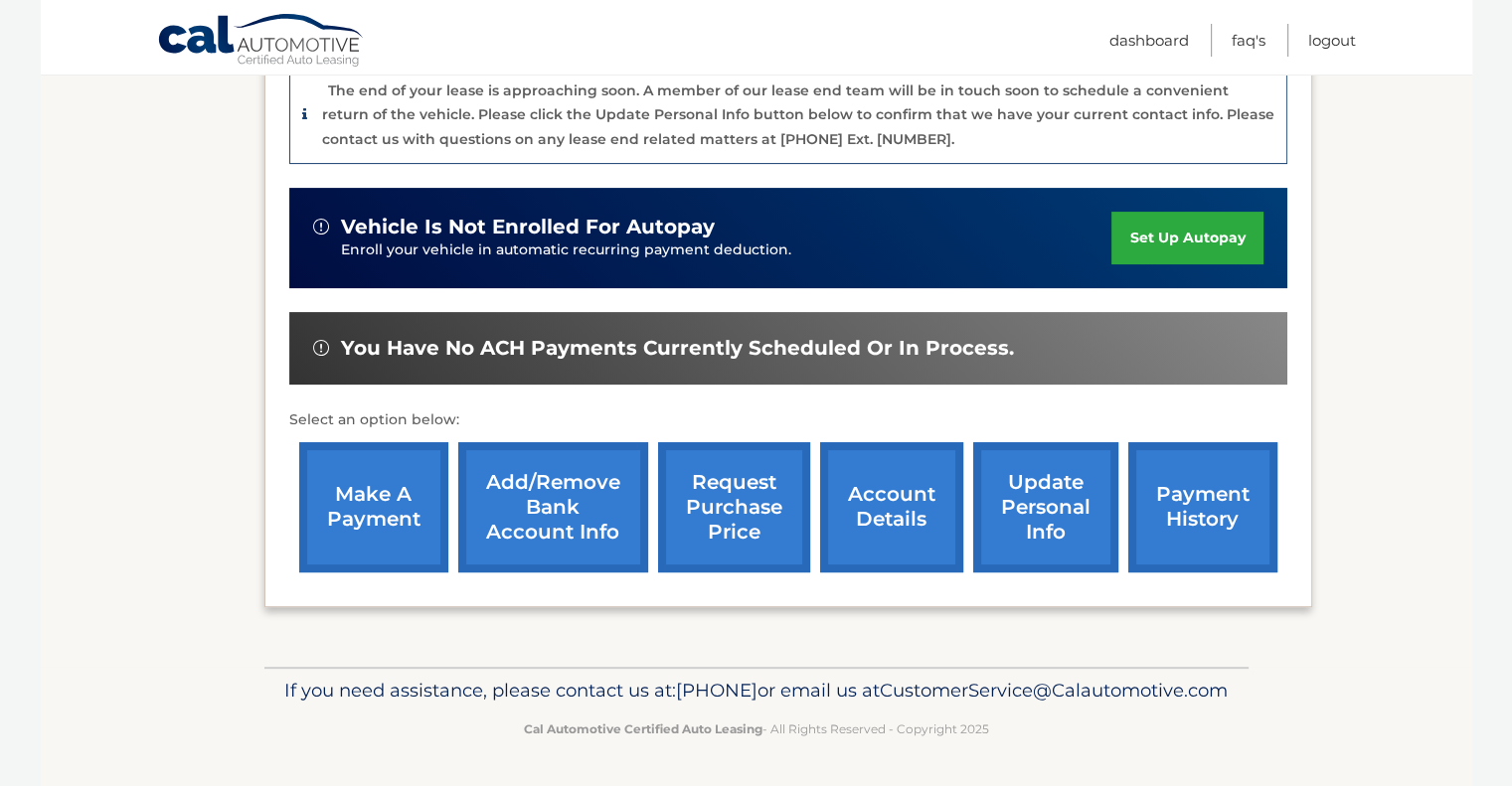 click on "request purchase price" at bounding box center [734, 507] 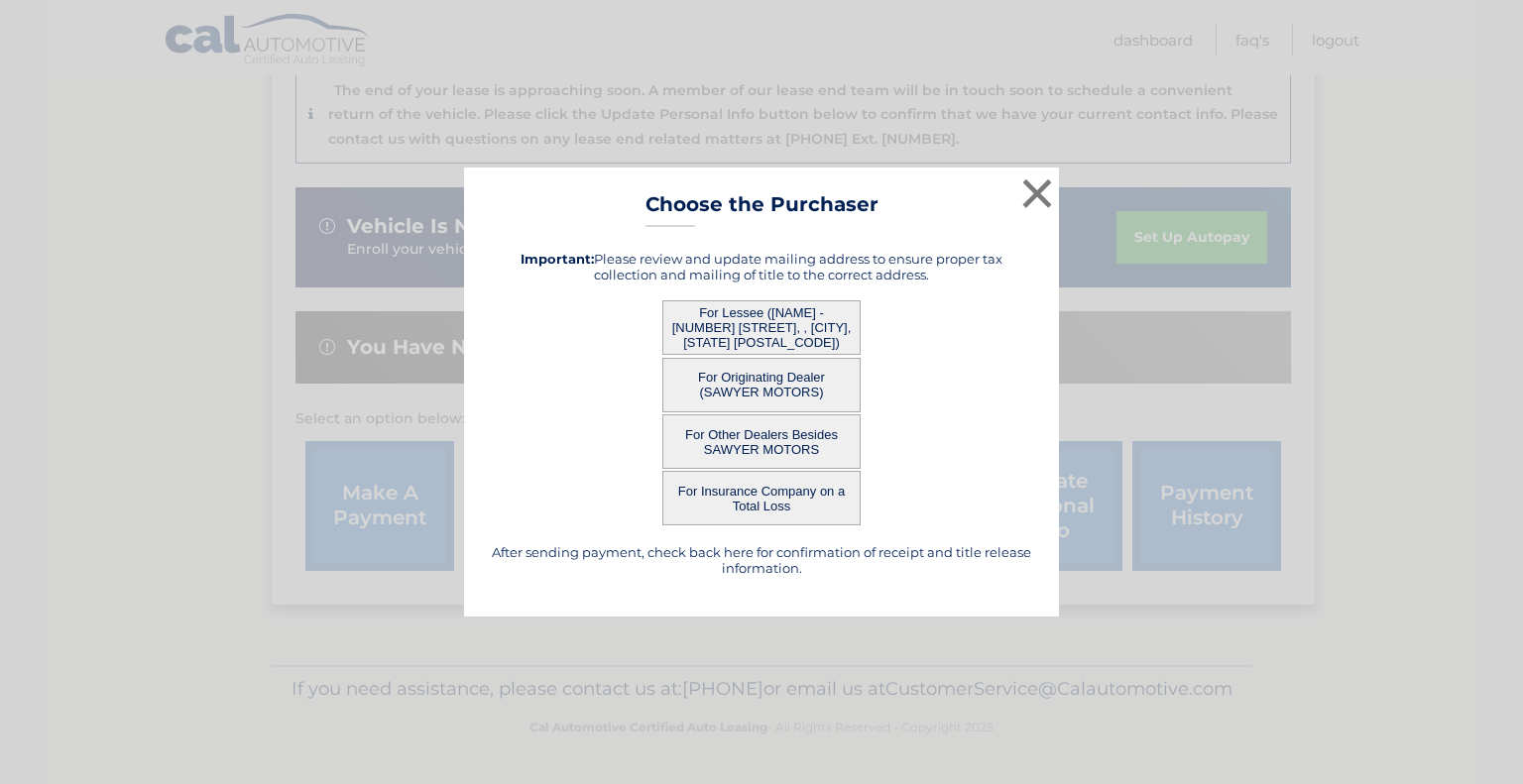 click on "For Lessee ([NAME] - [NUMBER] [STREET], , [CITY], [STATE] [POSTAL_CODE])" at bounding box center [762, 327] 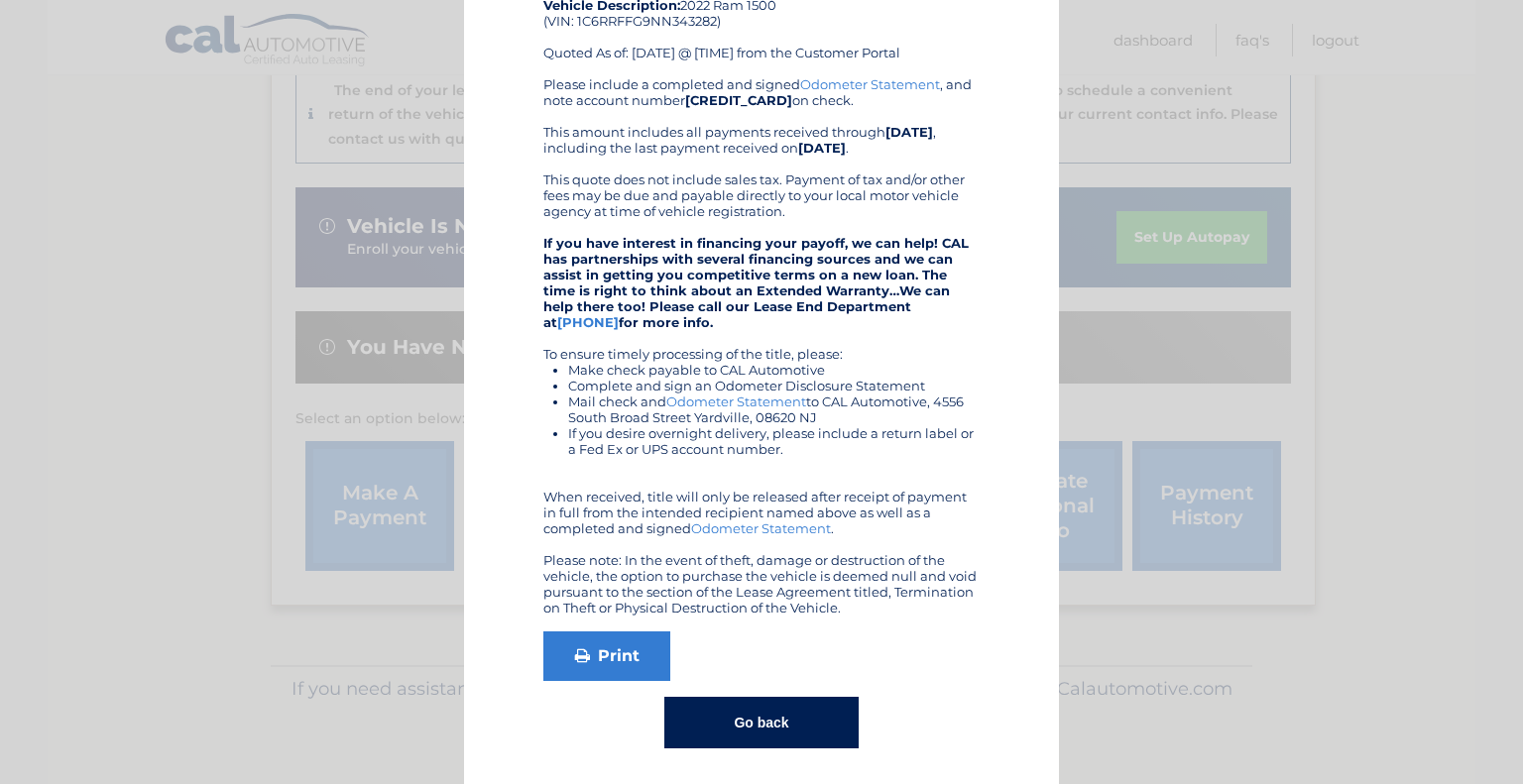 scroll, scrollTop: 176, scrollLeft: 0, axis: vertical 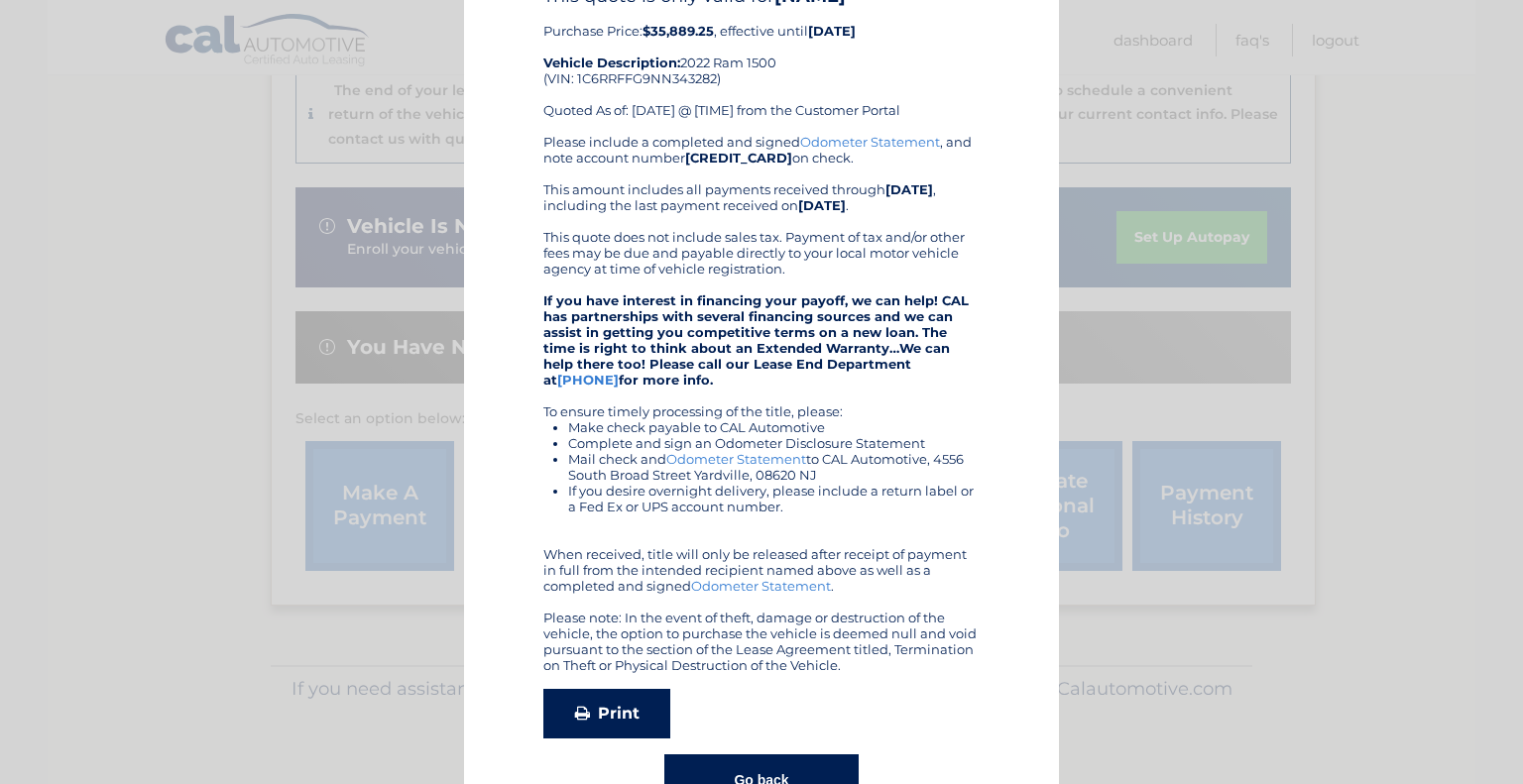 click on "Print" at bounding box center [607, 714] 